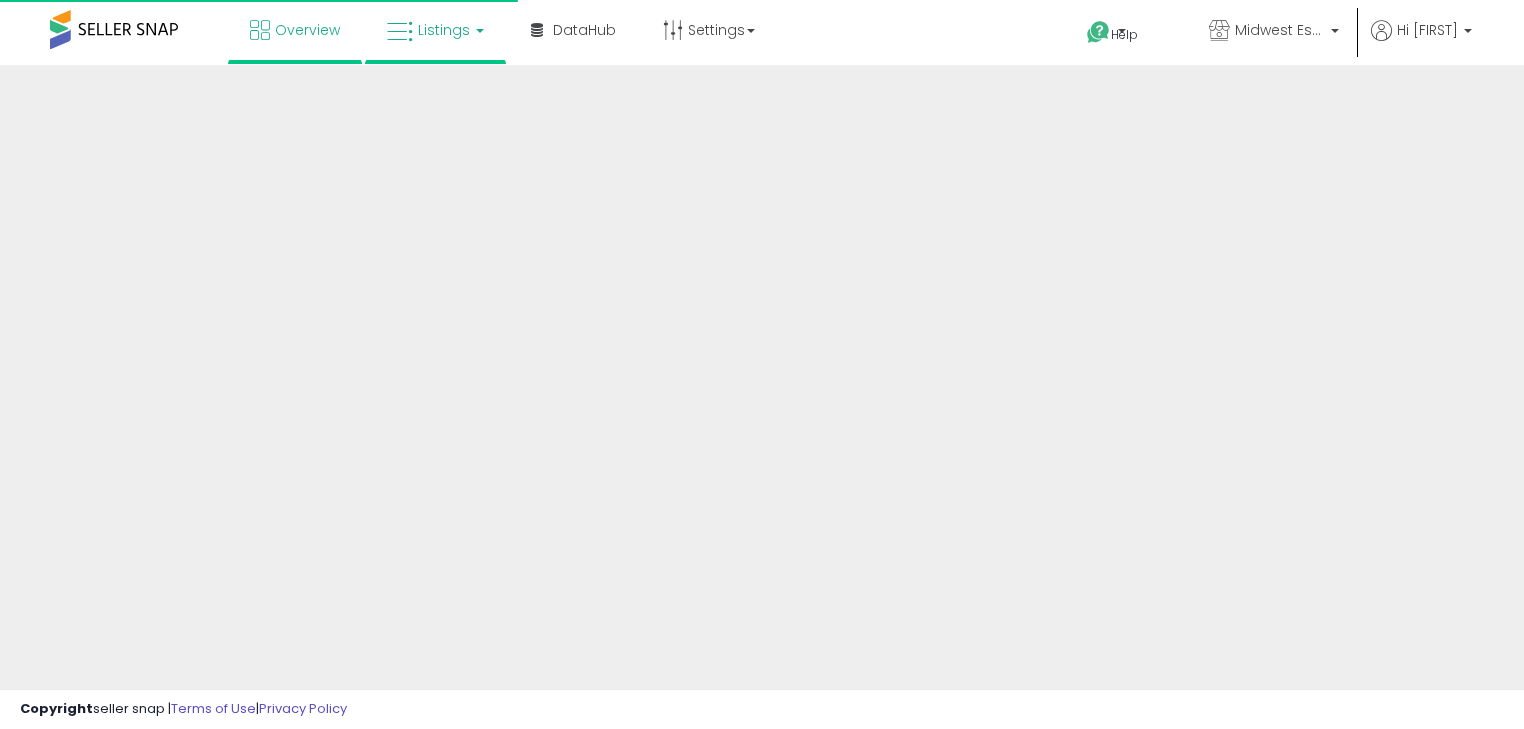 scroll, scrollTop: 0, scrollLeft: 0, axis: both 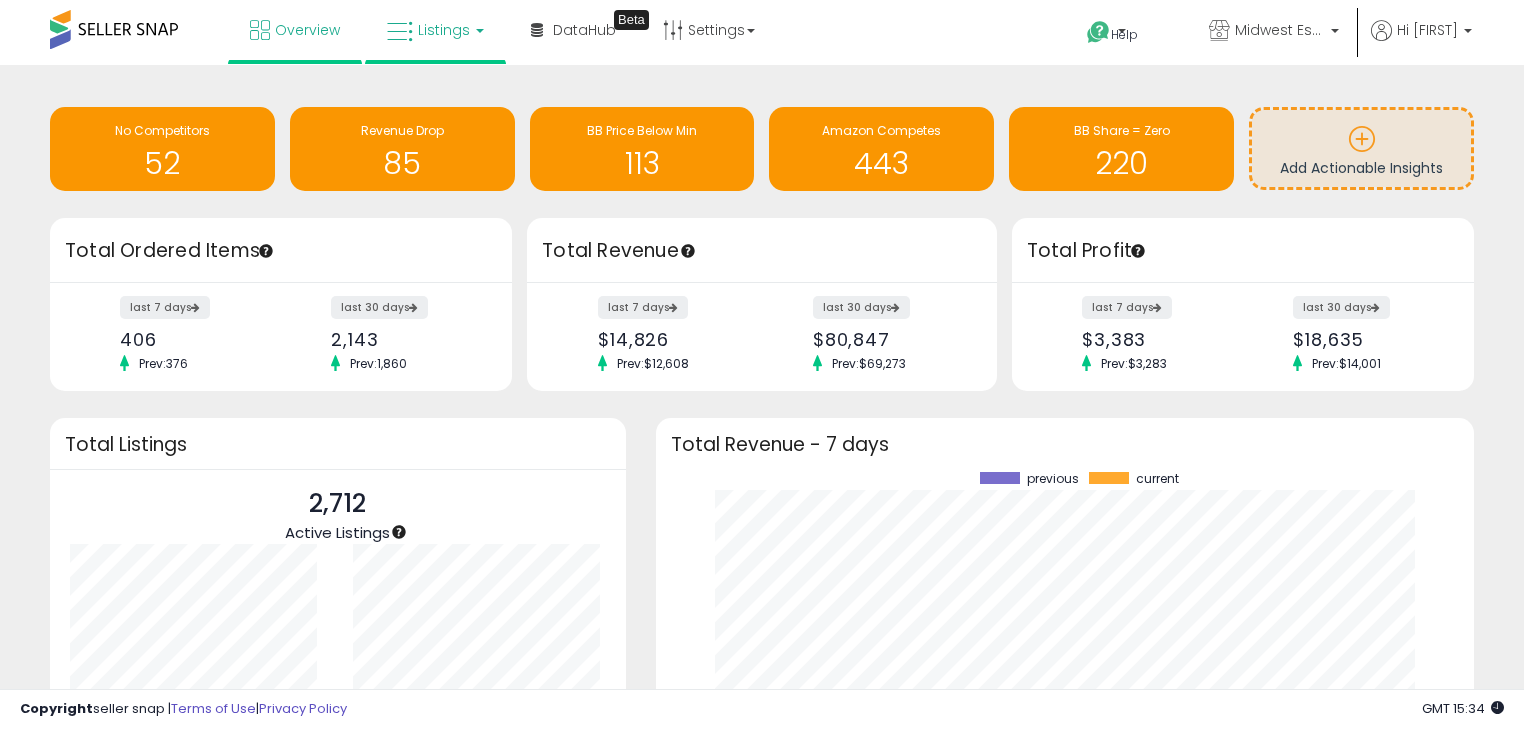 click on "Listings" at bounding box center (444, 30) 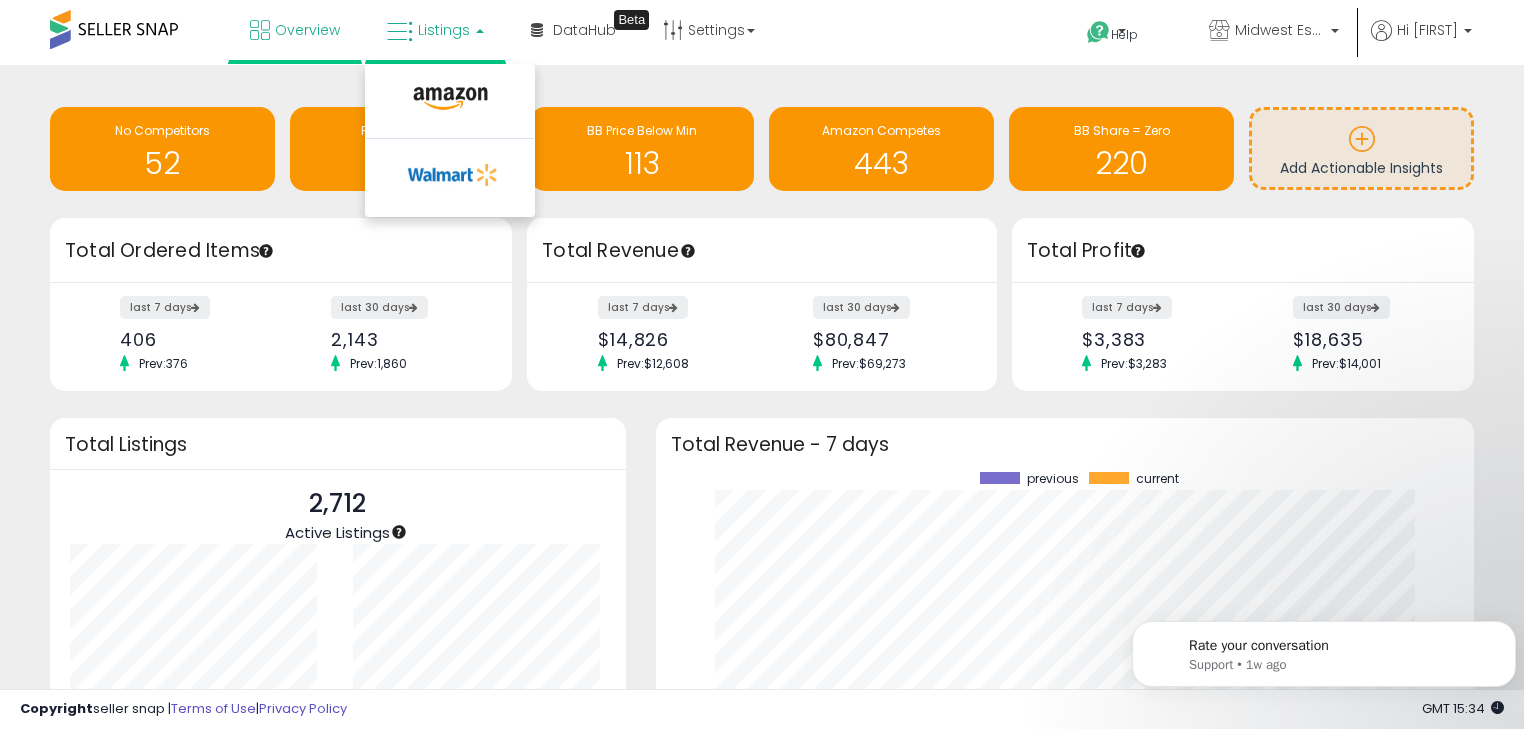 scroll, scrollTop: 0, scrollLeft: 0, axis: both 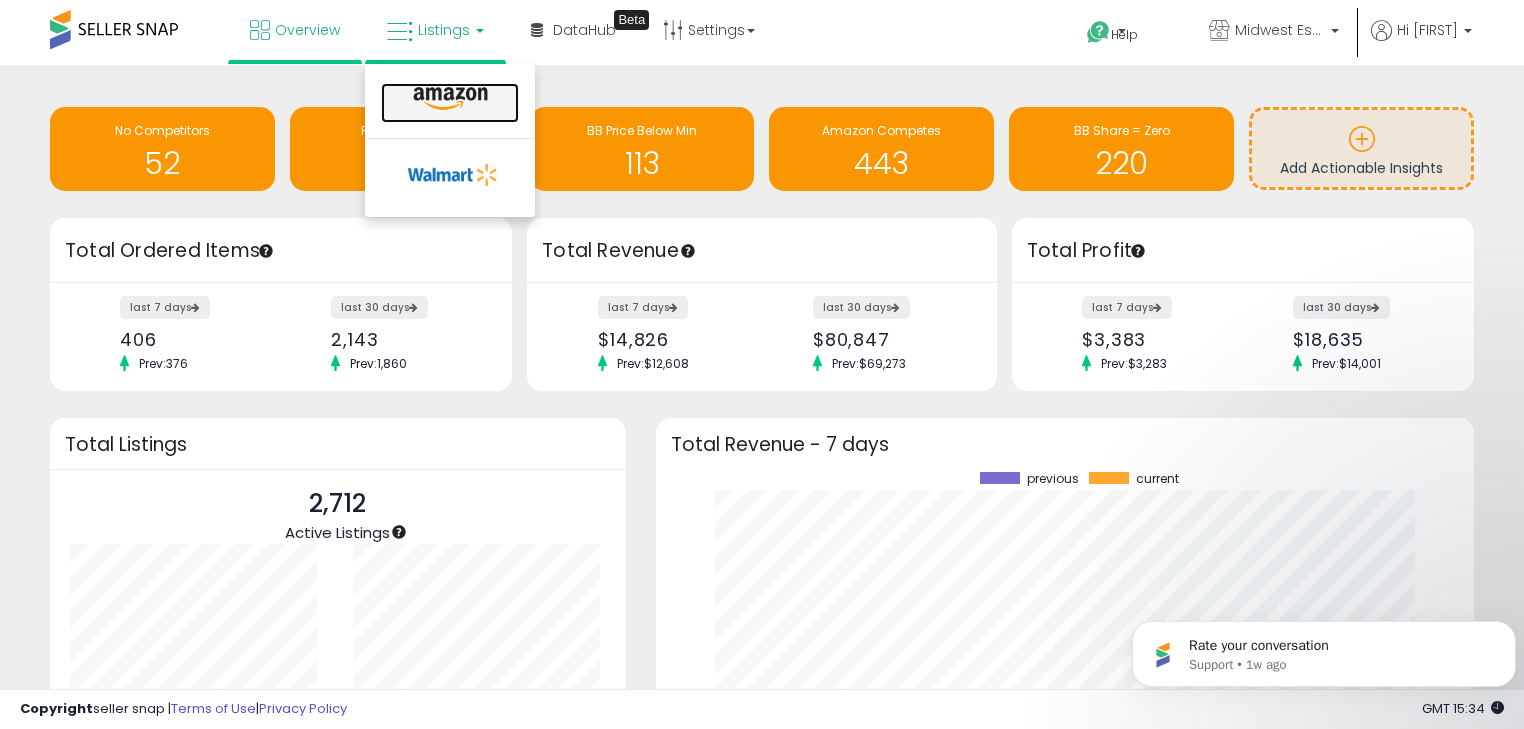 click at bounding box center [450, 99] 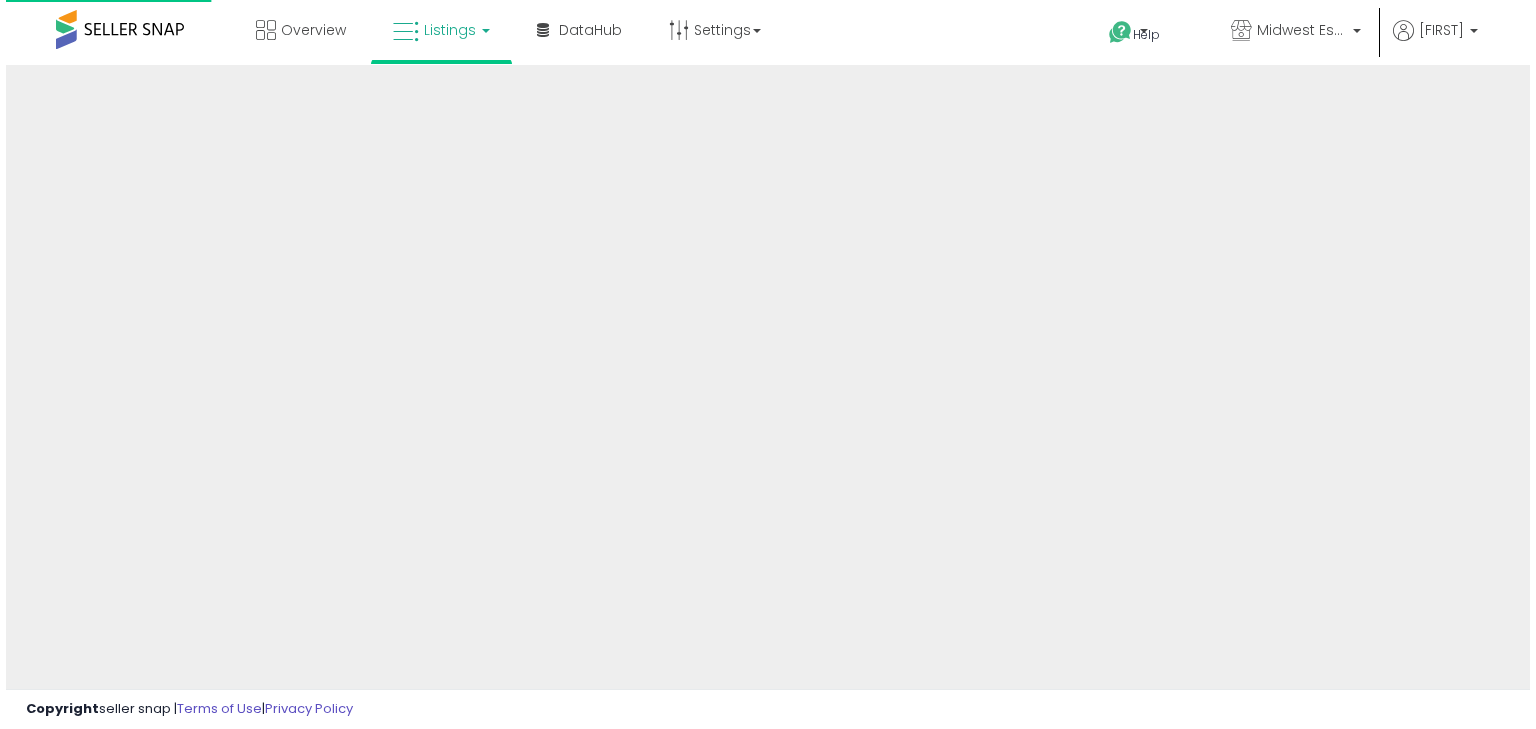 scroll, scrollTop: 0, scrollLeft: 0, axis: both 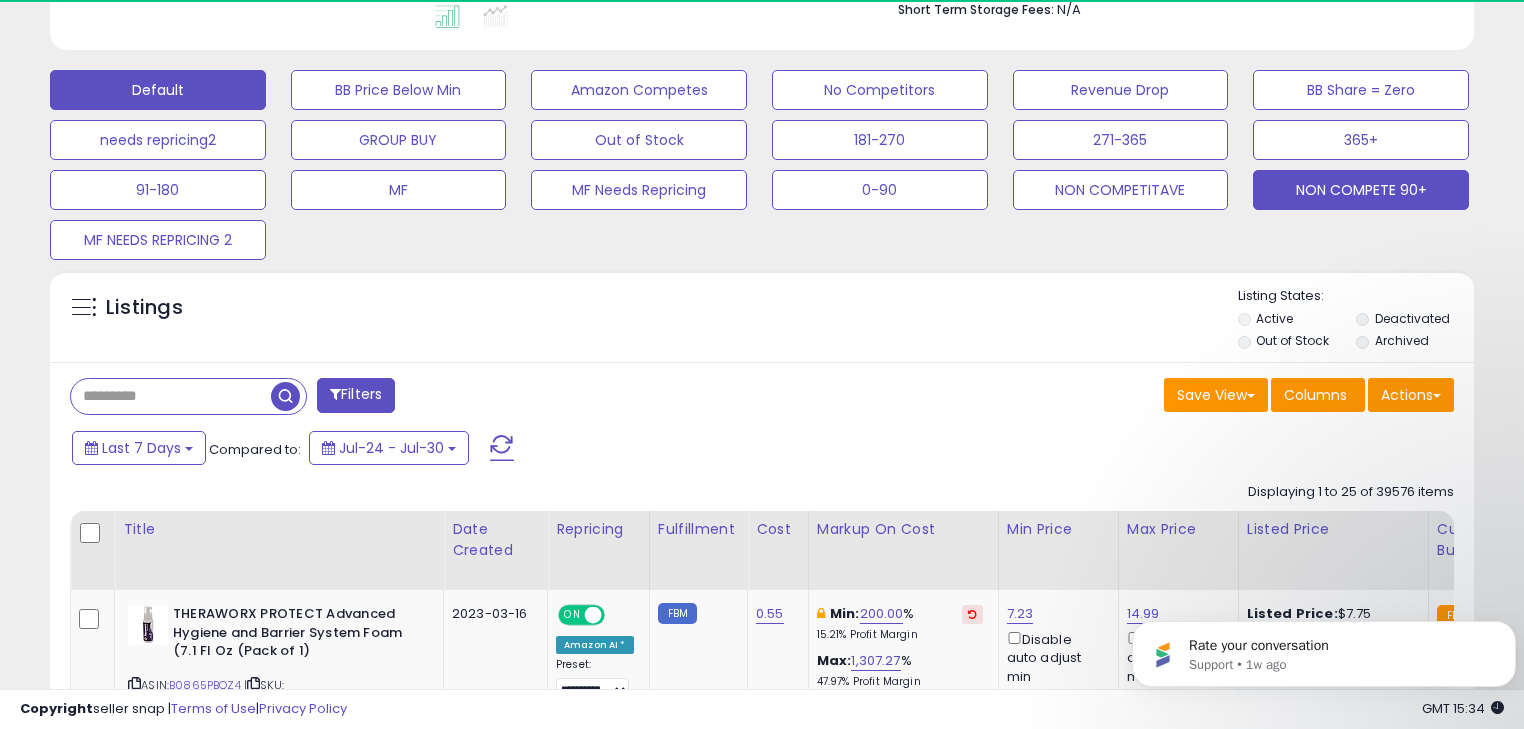 click on "NON COMPETE 90+" at bounding box center [399, 90] 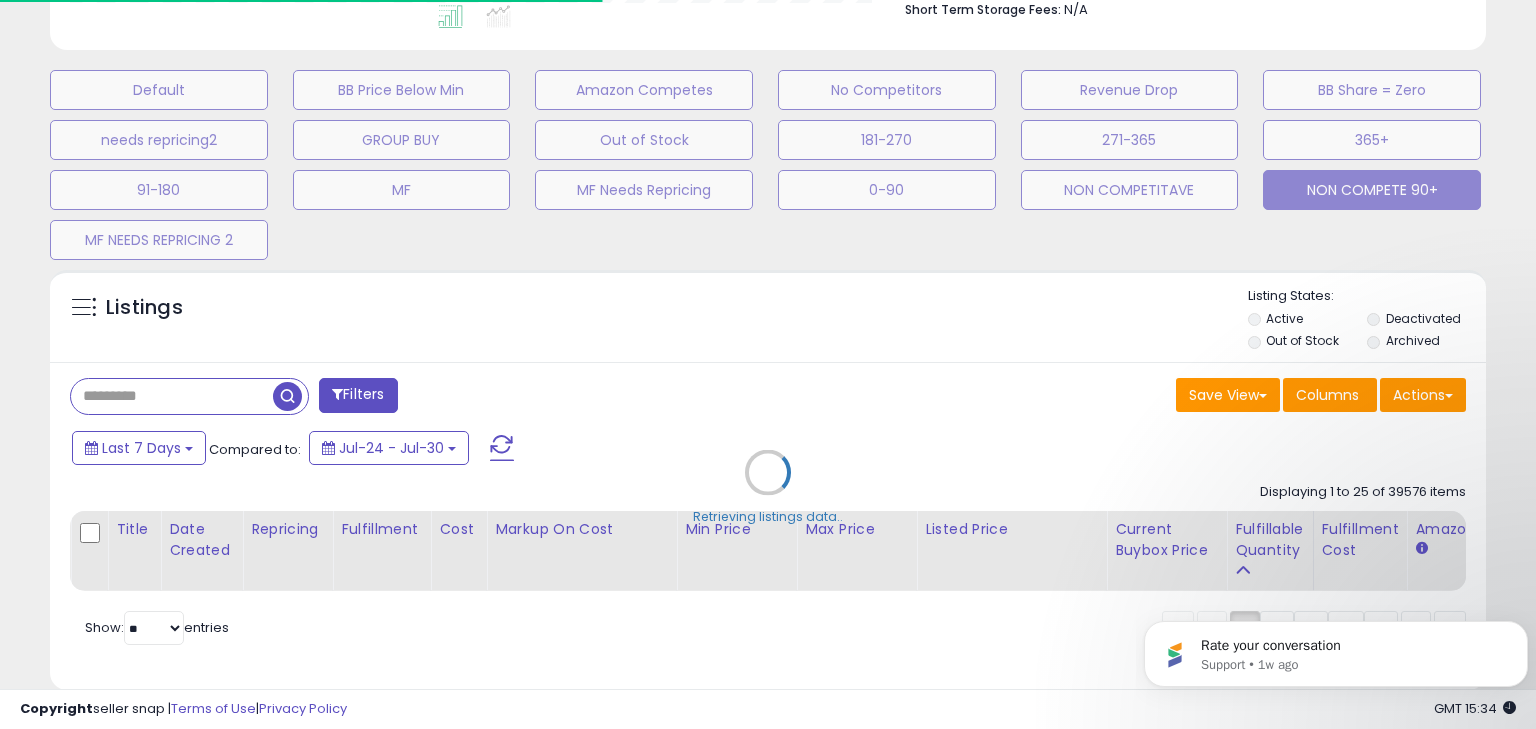 scroll, scrollTop: 999589, scrollLeft: 999168, axis: both 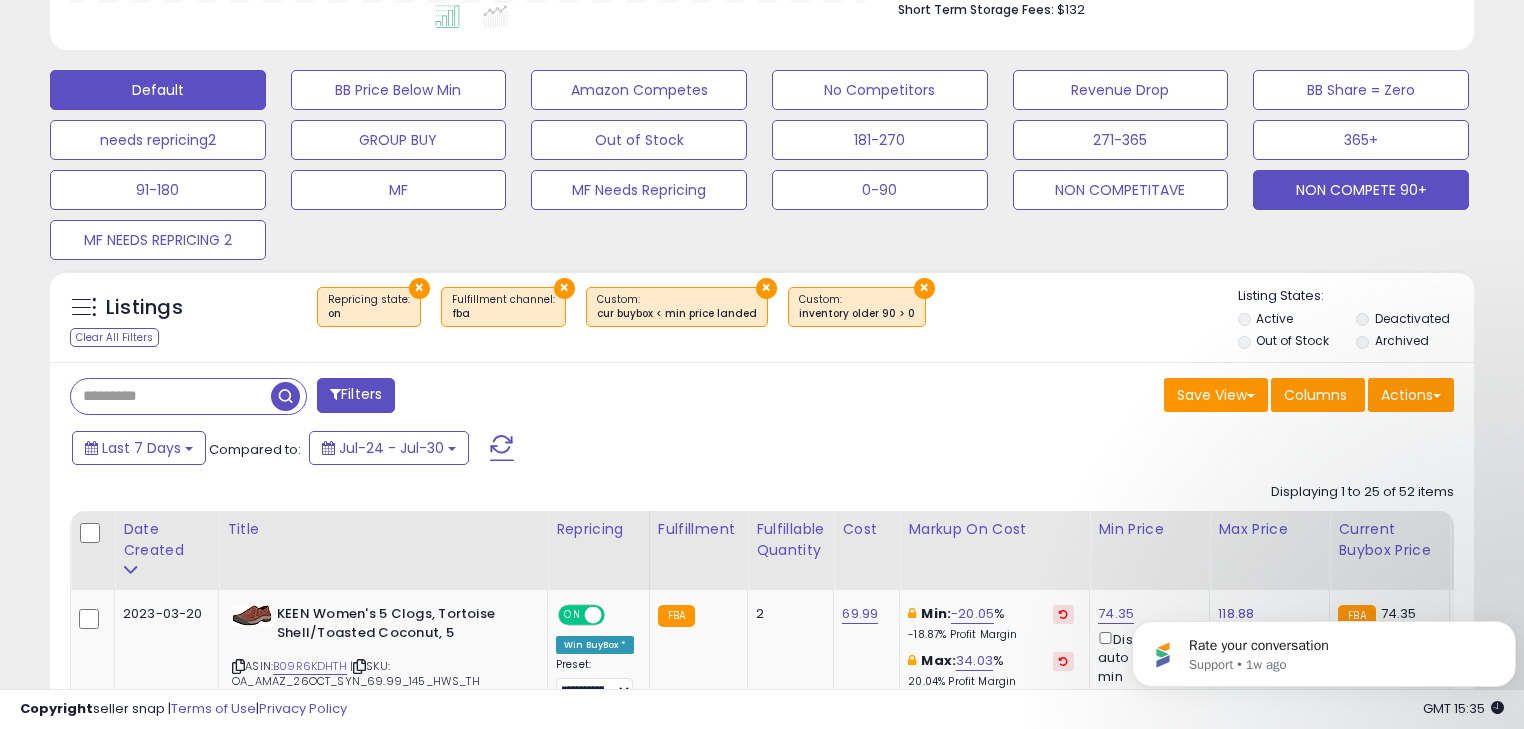 click on "Default" at bounding box center [158, 90] 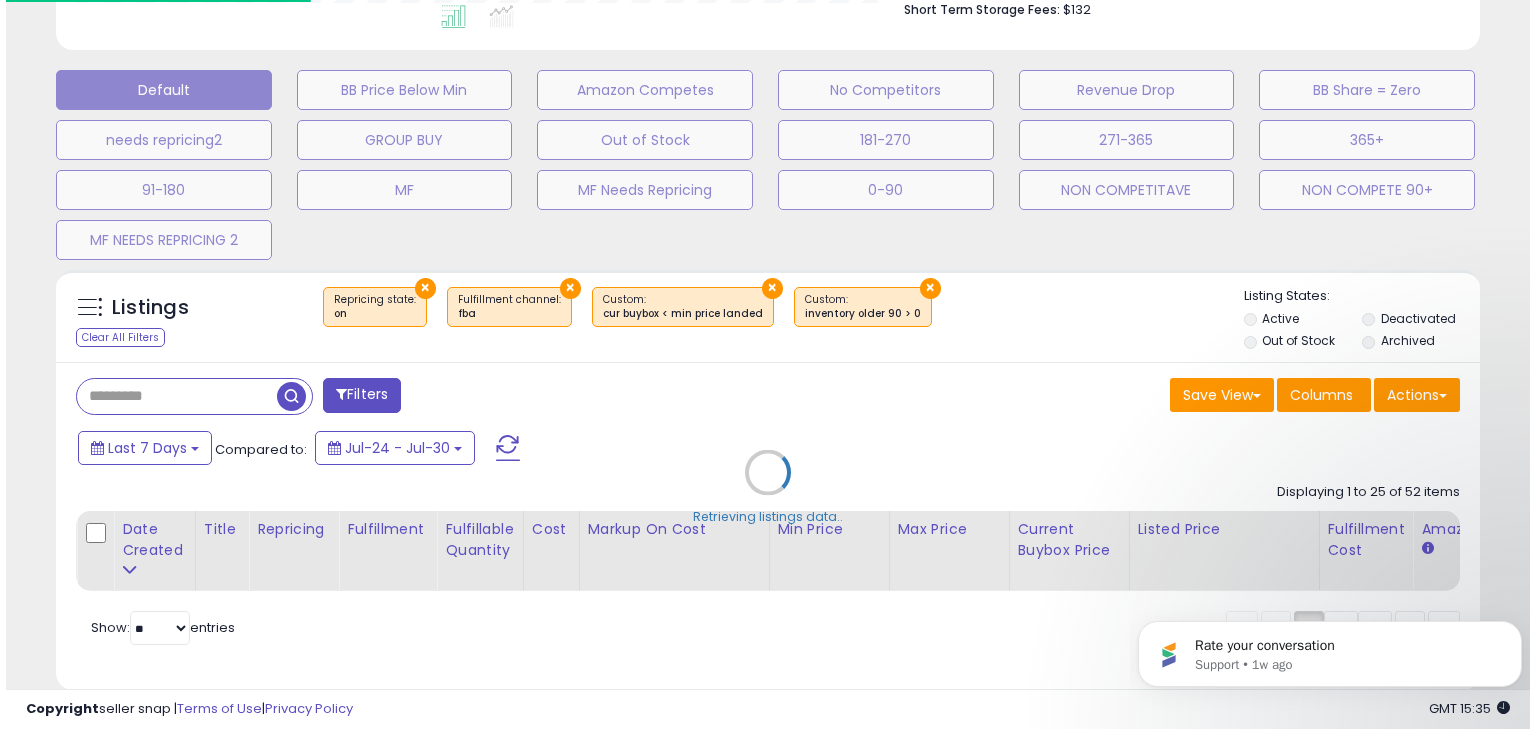 scroll, scrollTop: 999589, scrollLeft: 999168, axis: both 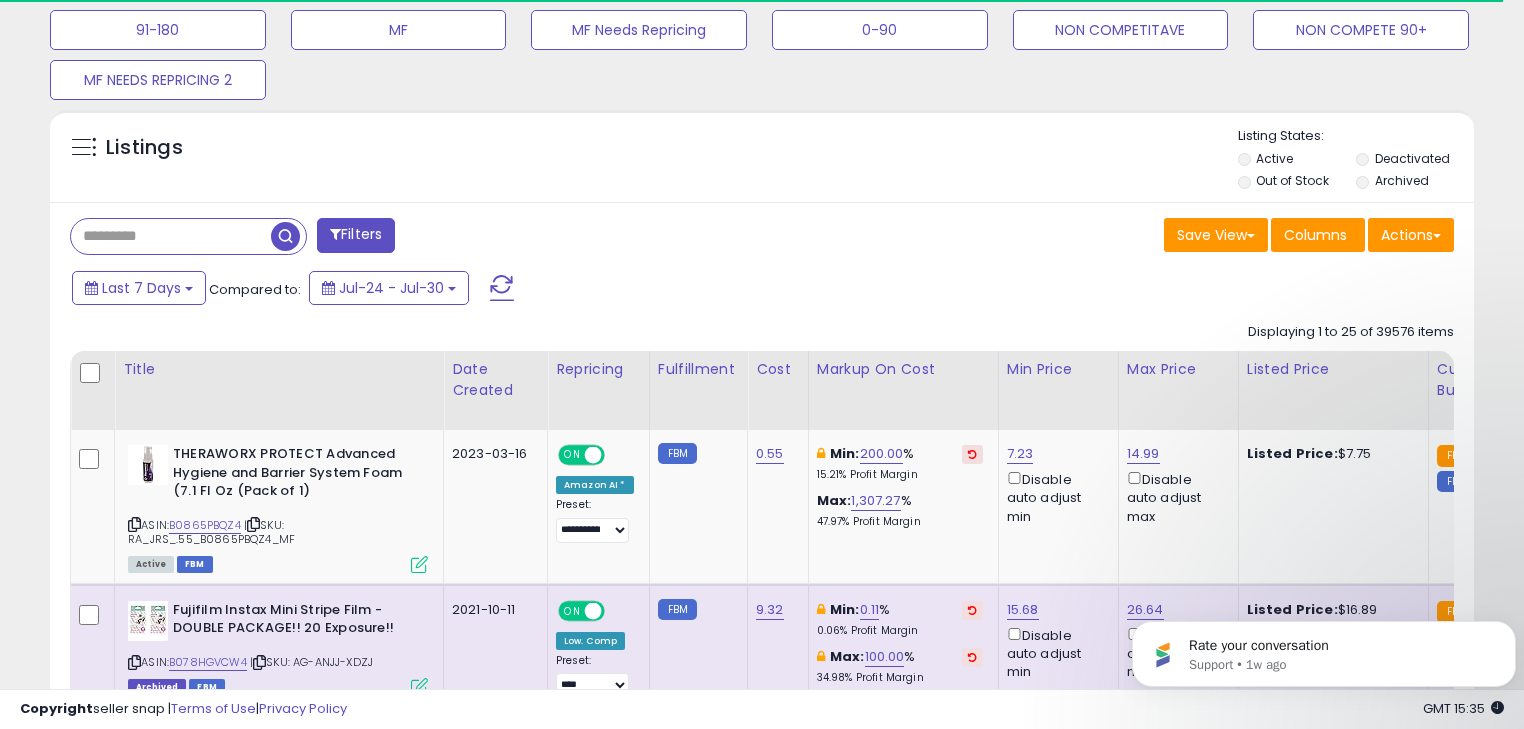 click on "Filters" at bounding box center [356, 235] 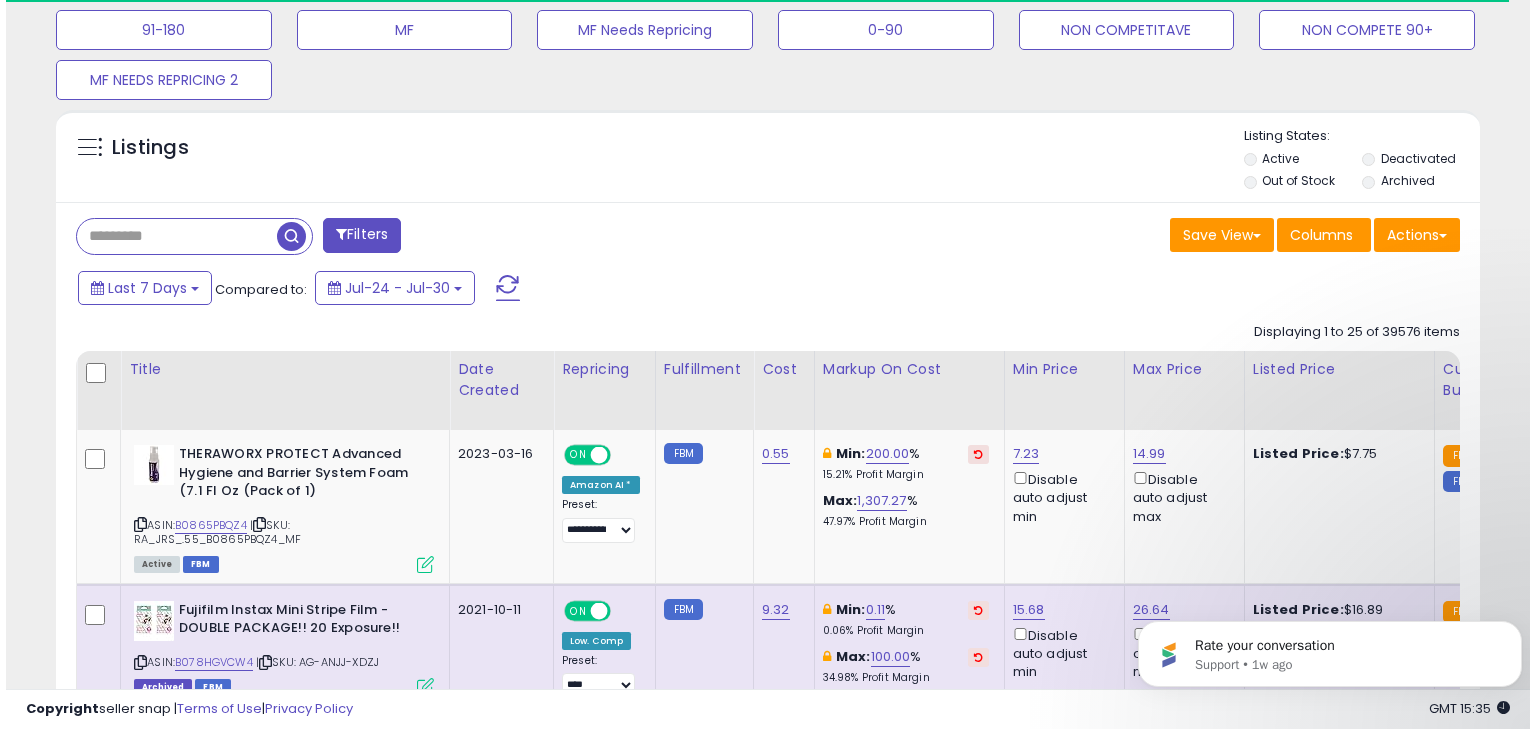 scroll, scrollTop: 999589, scrollLeft: 999168, axis: both 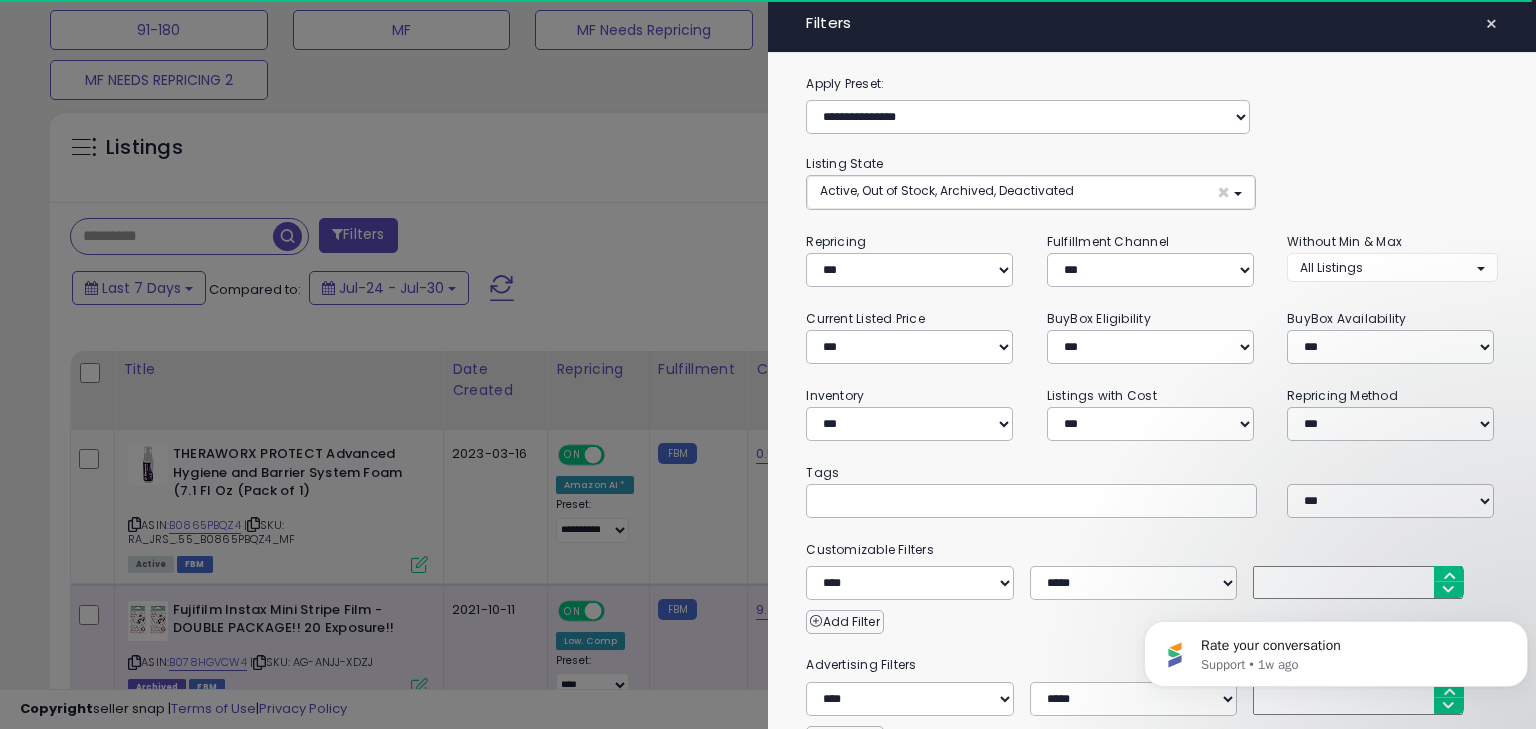 click on "×" at bounding box center [1491, 24] 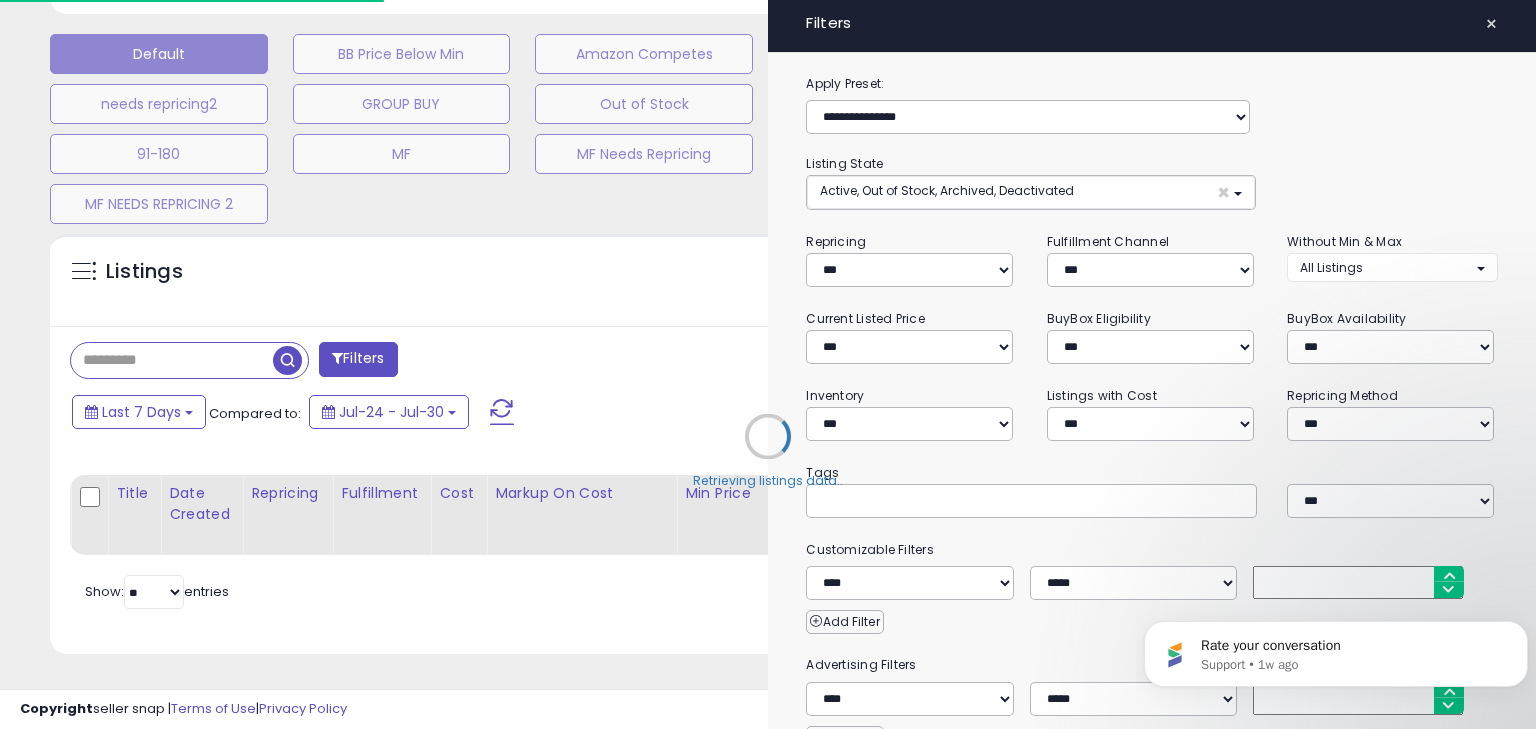 scroll, scrollTop: 607, scrollLeft: 0, axis: vertical 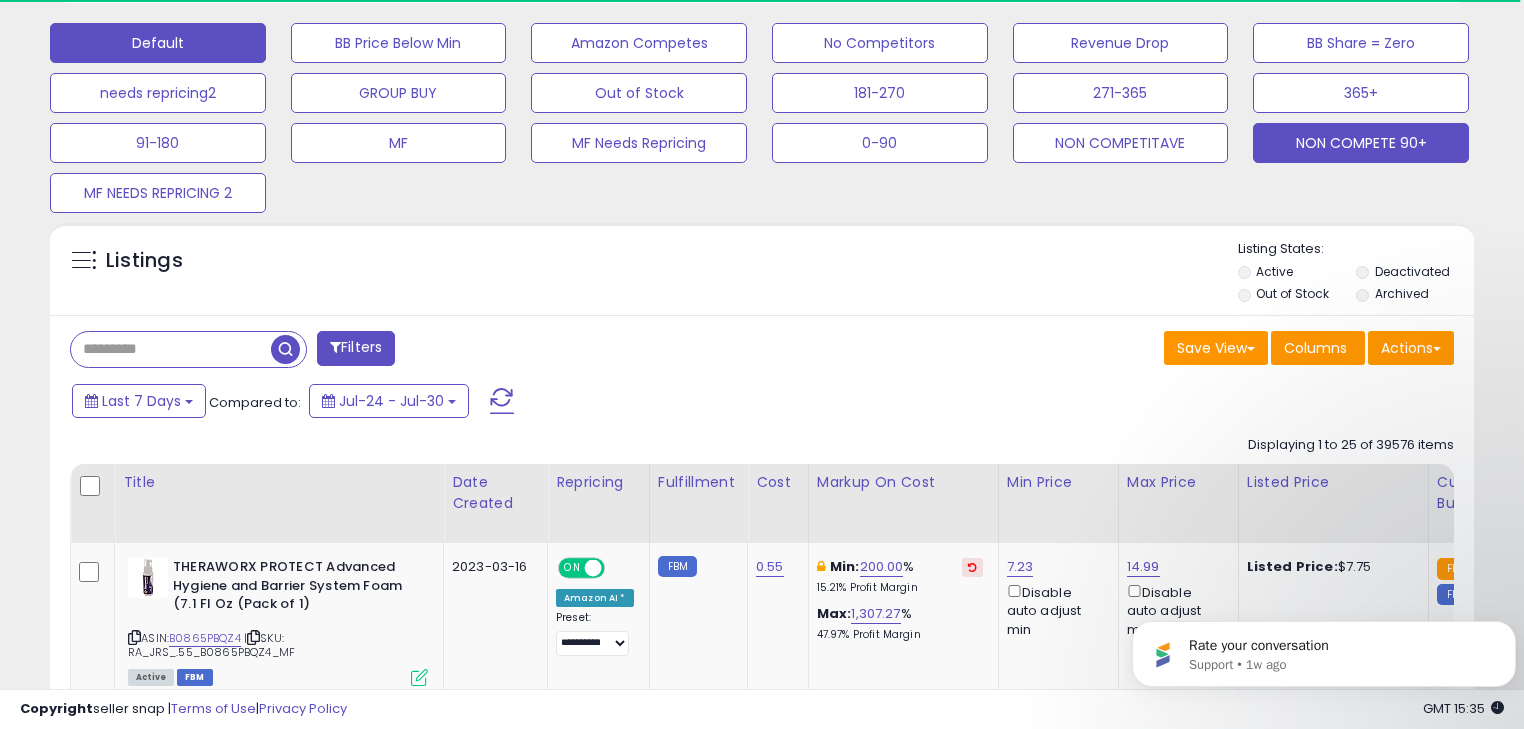 click on "NON COMPETE 90+" at bounding box center [399, 43] 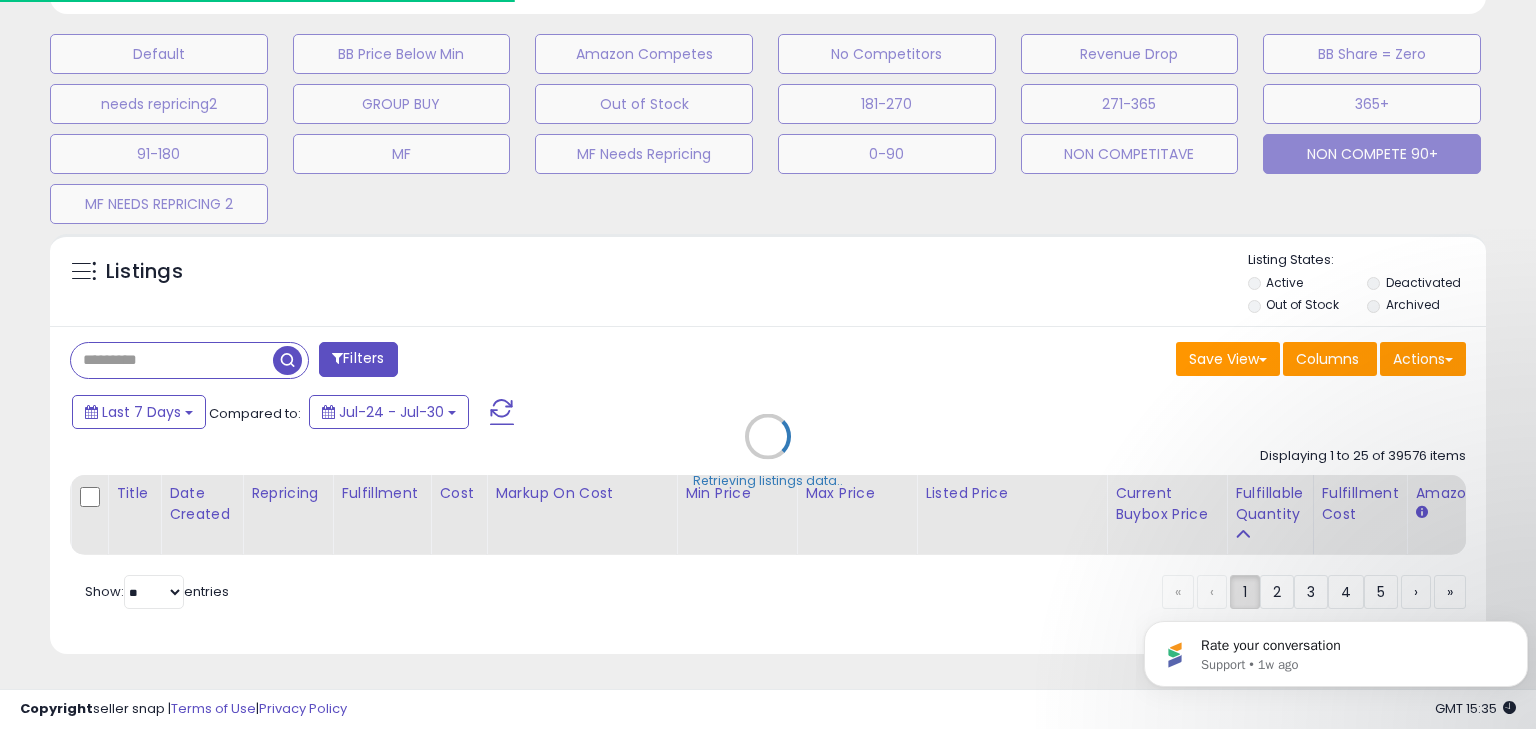 scroll, scrollTop: 999589, scrollLeft: 999168, axis: both 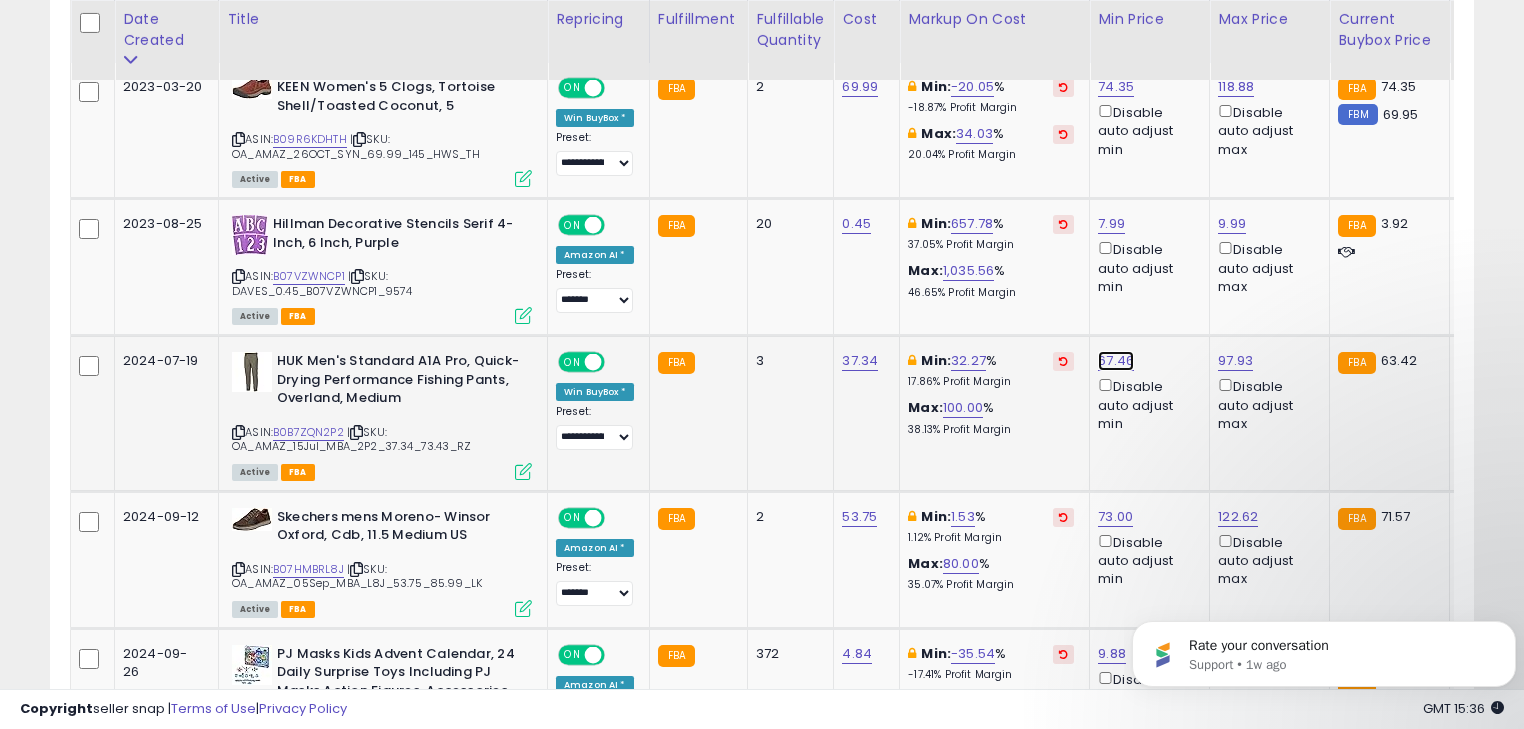 click on "67.46" at bounding box center (1116, 87) 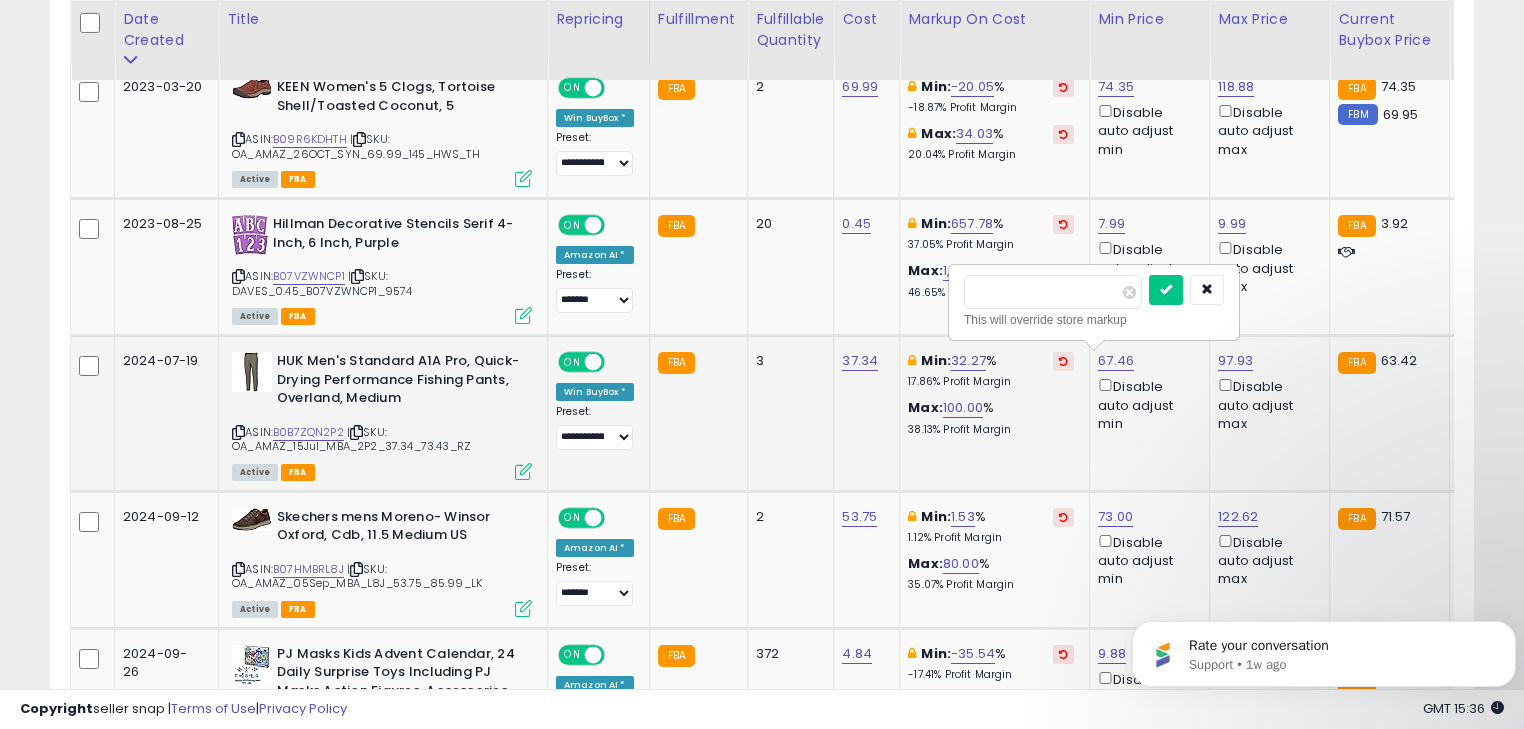 type on "*" 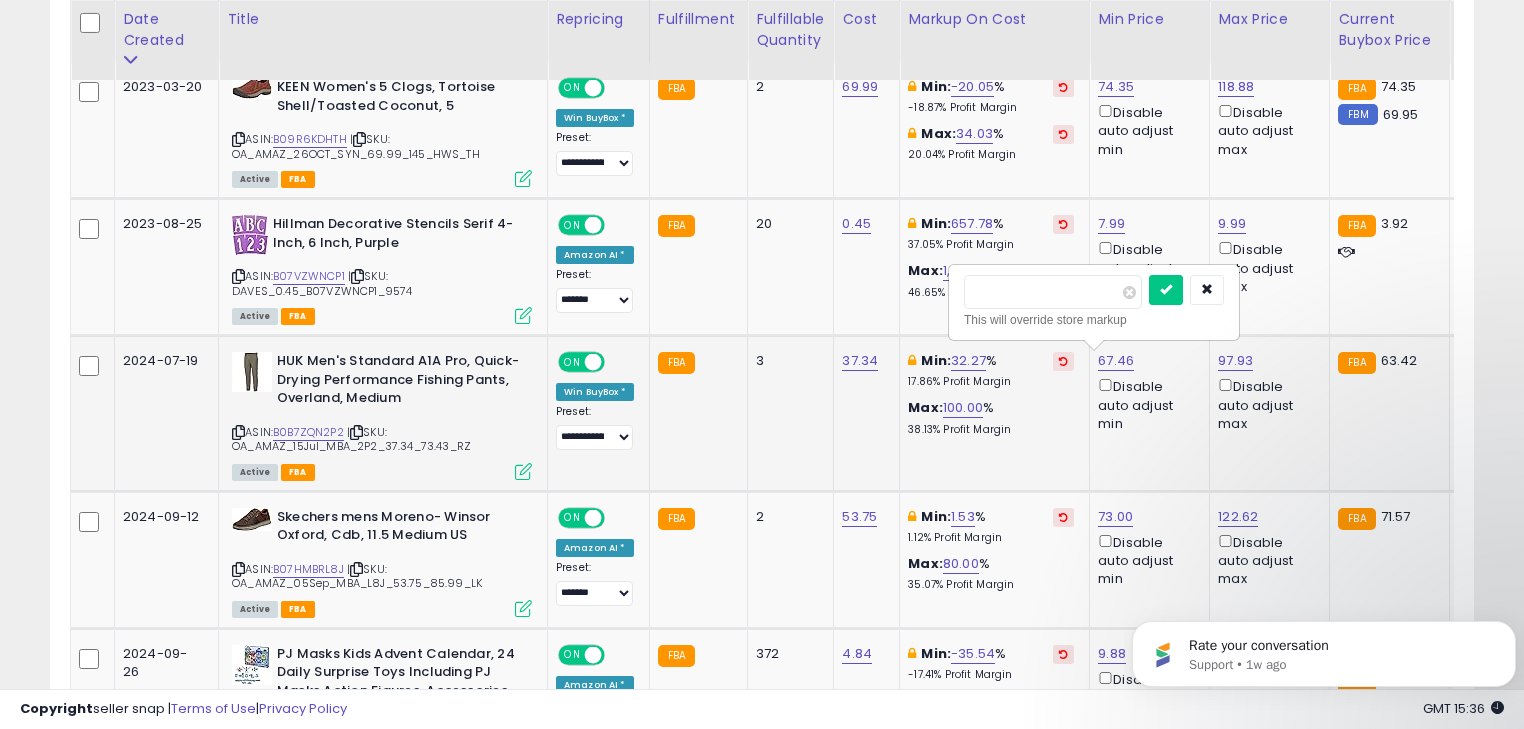 type on "*****" 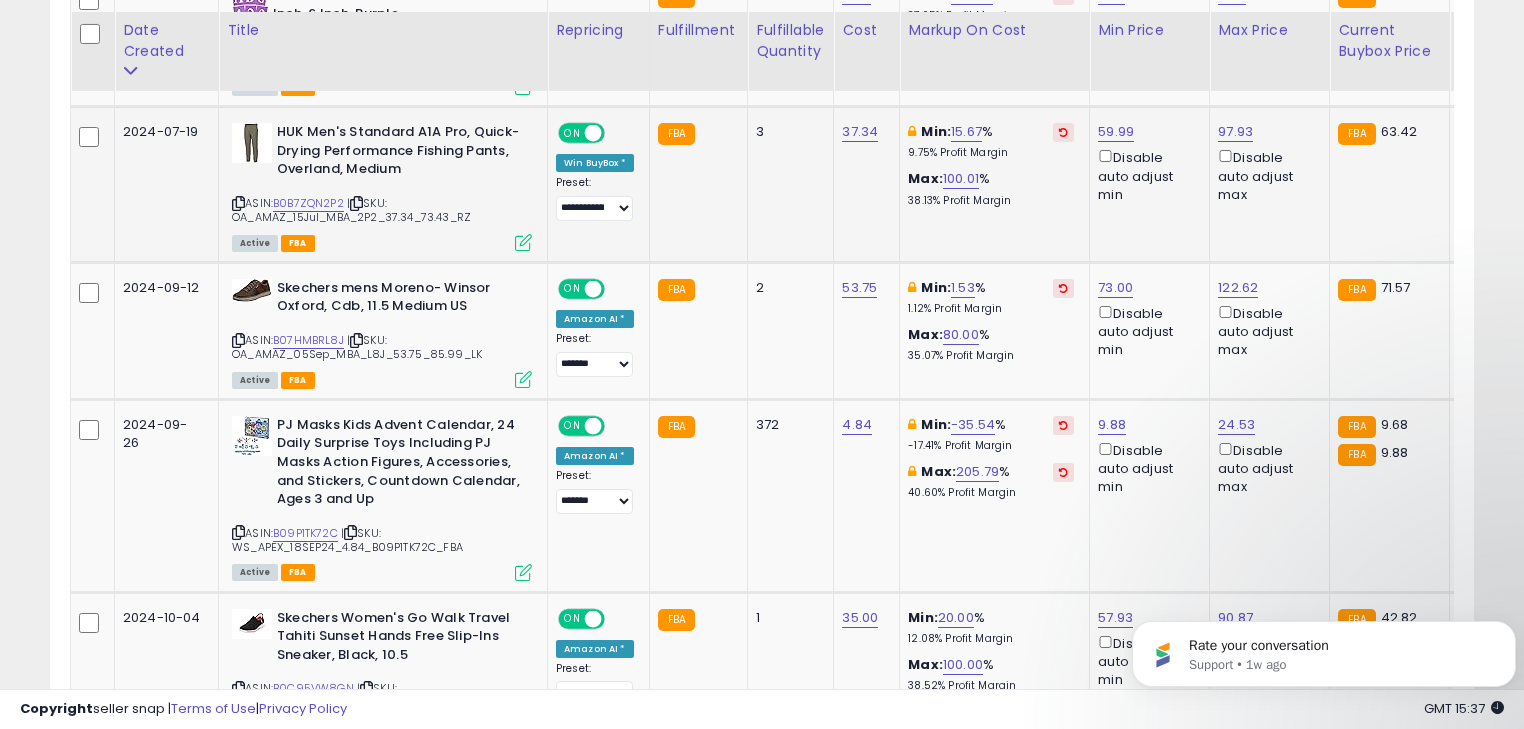 scroll, scrollTop: 1327, scrollLeft: 0, axis: vertical 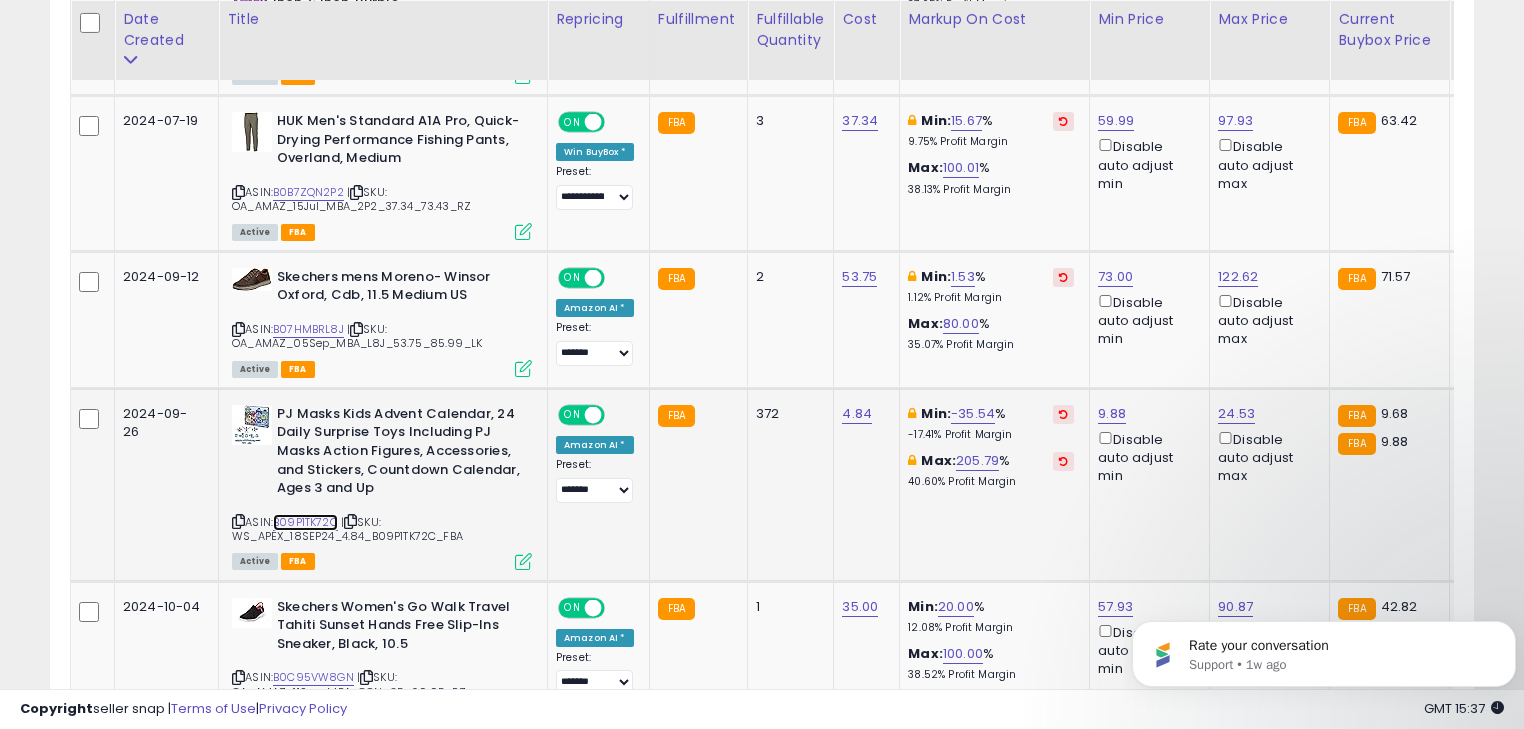 click on "B09P1TK72C" at bounding box center (305, 522) 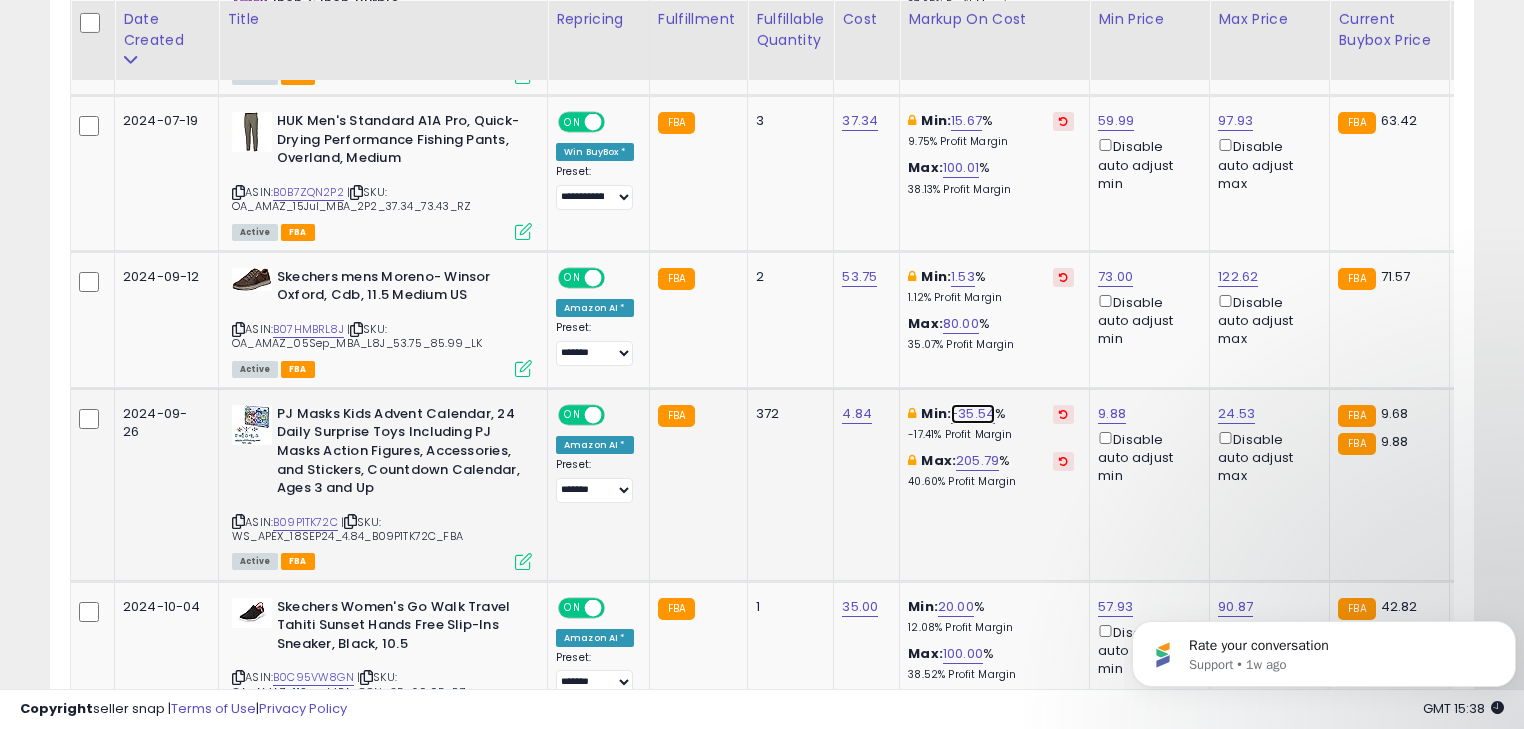 click on "-35.54" at bounding box center [973, 414] 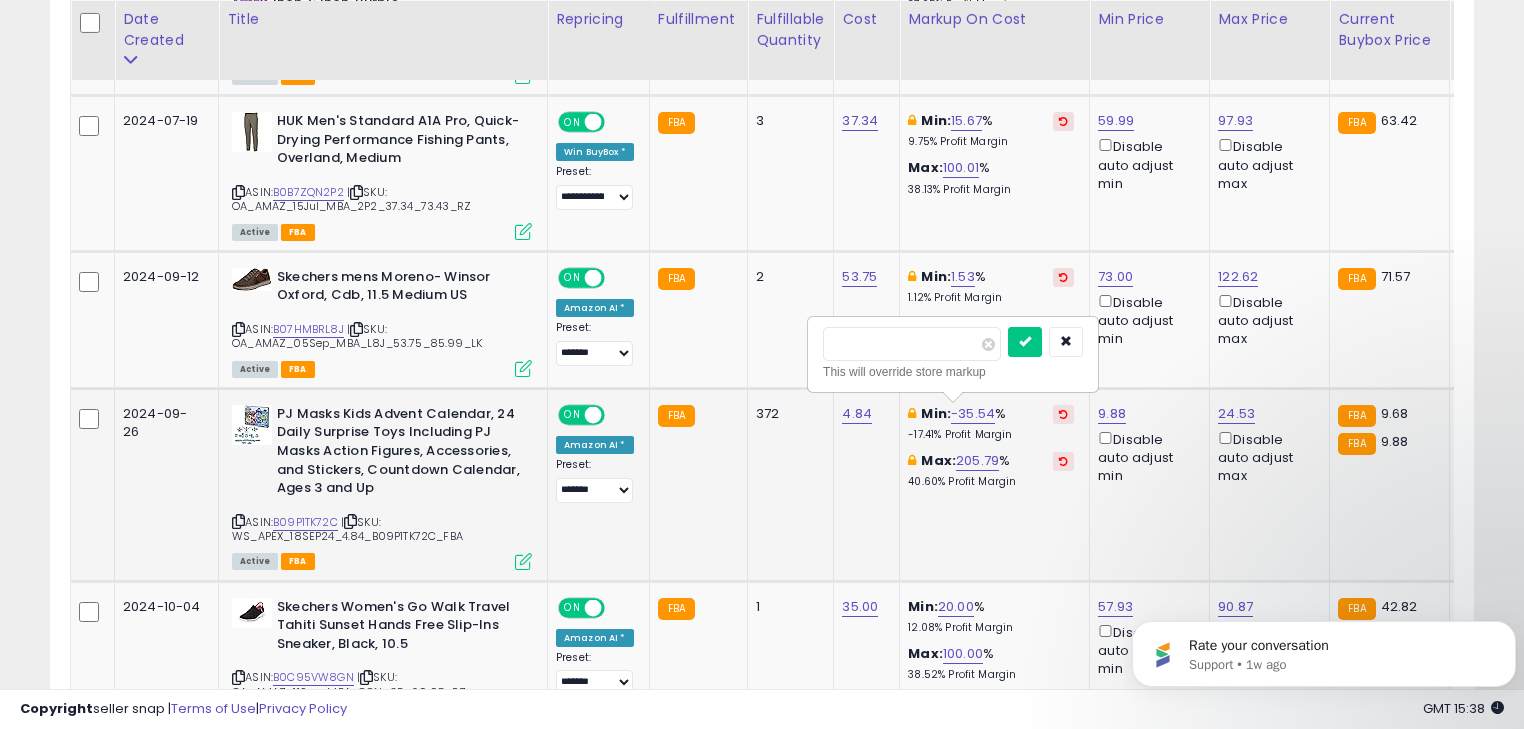 type on "**" 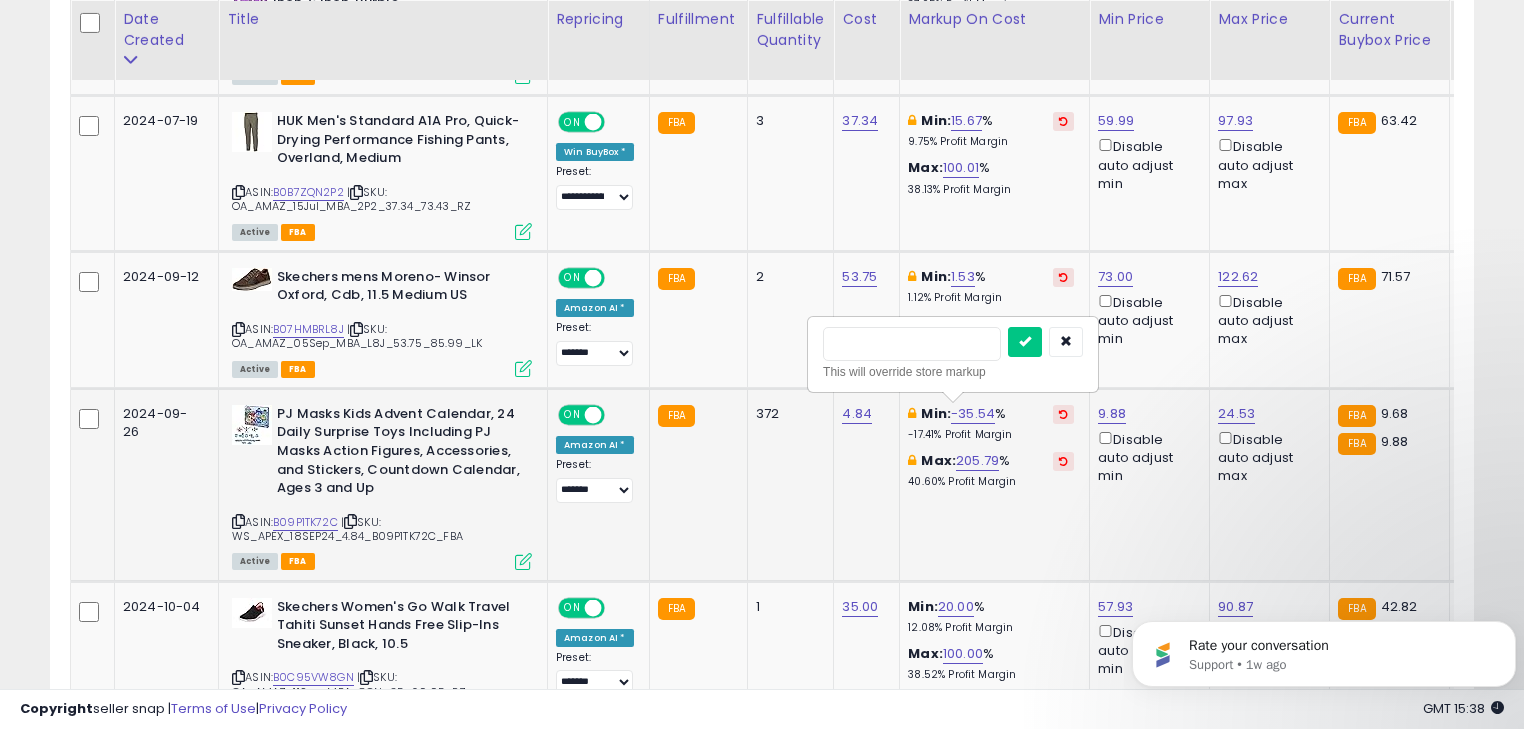 type on "**" 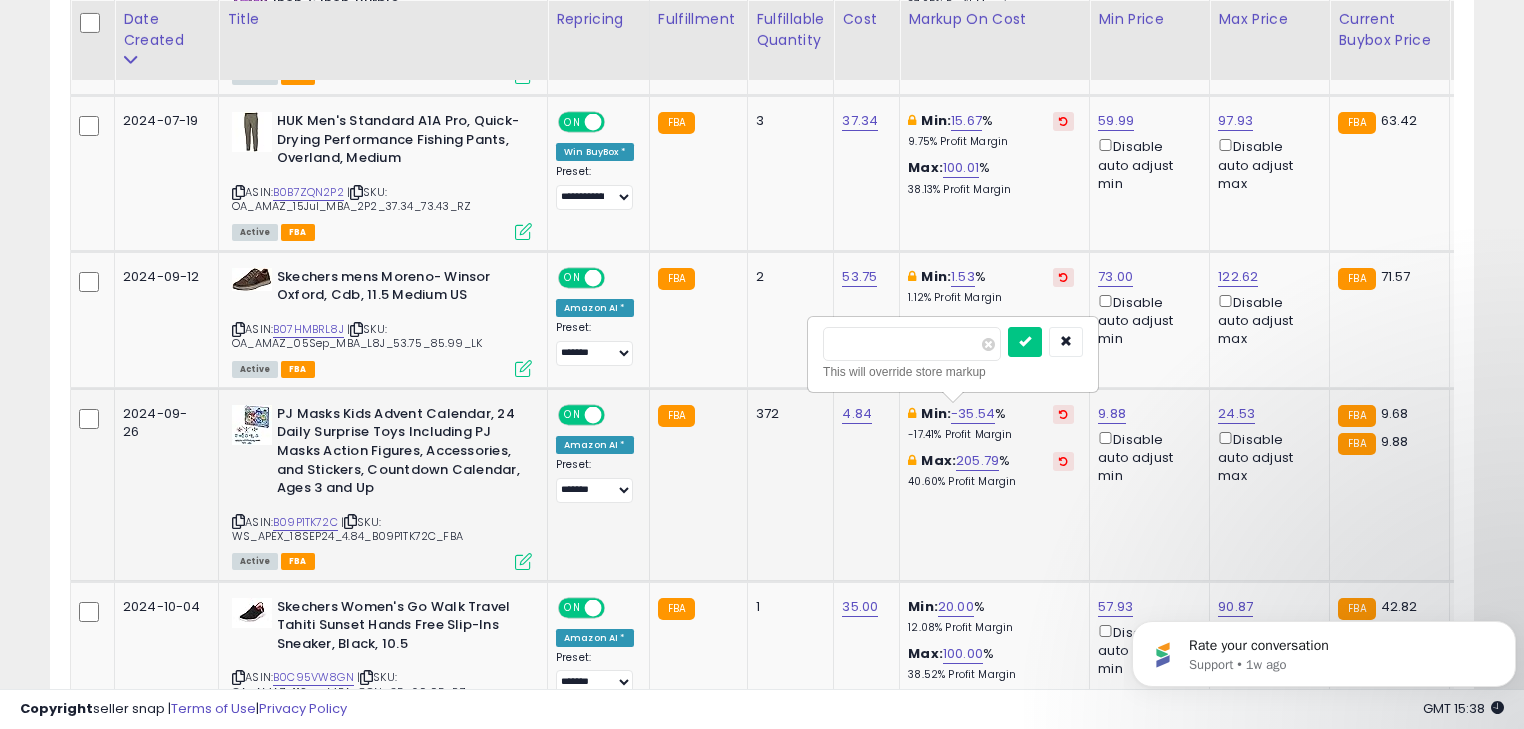 click at bounding box center [1025, 342] 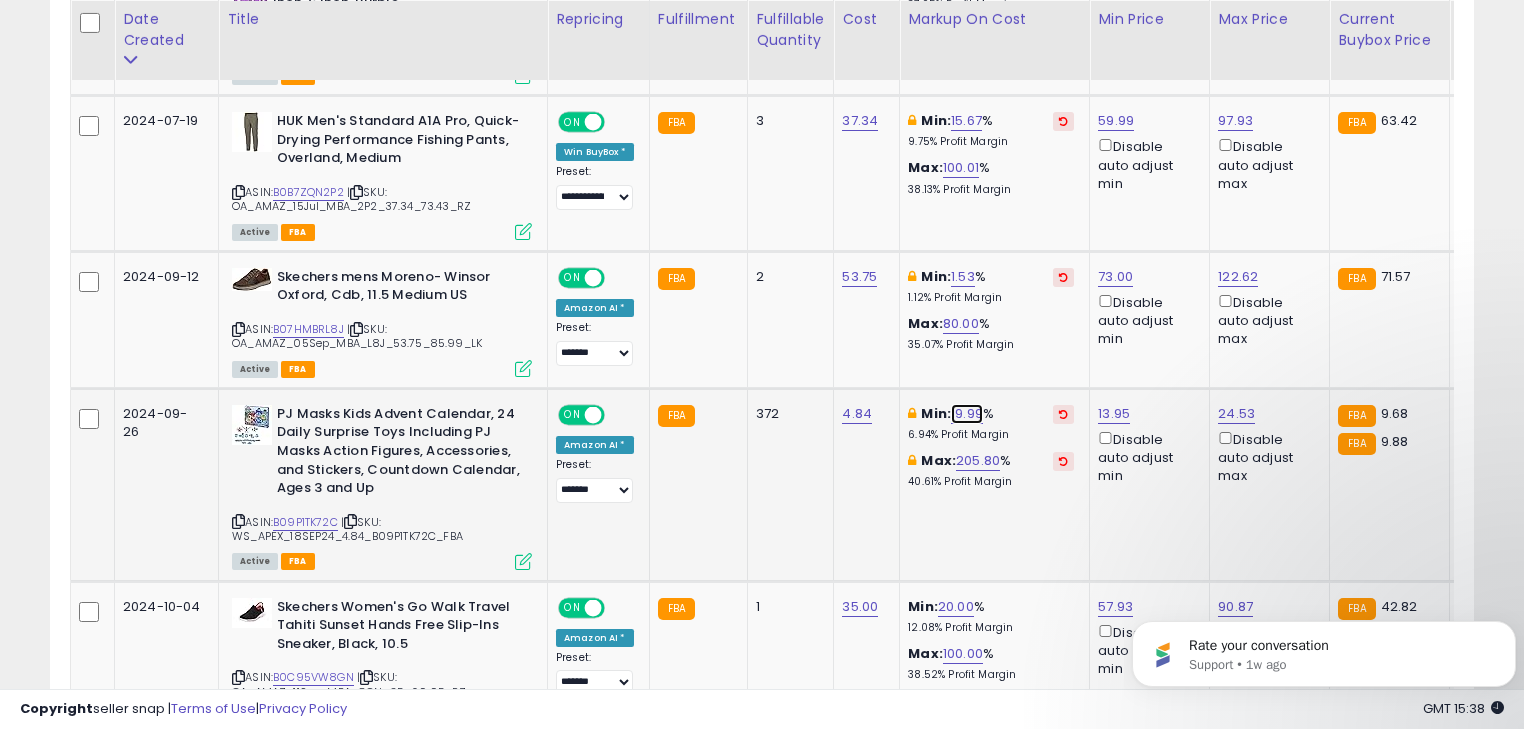 click on "19.99" at bounding box center [967, 414] 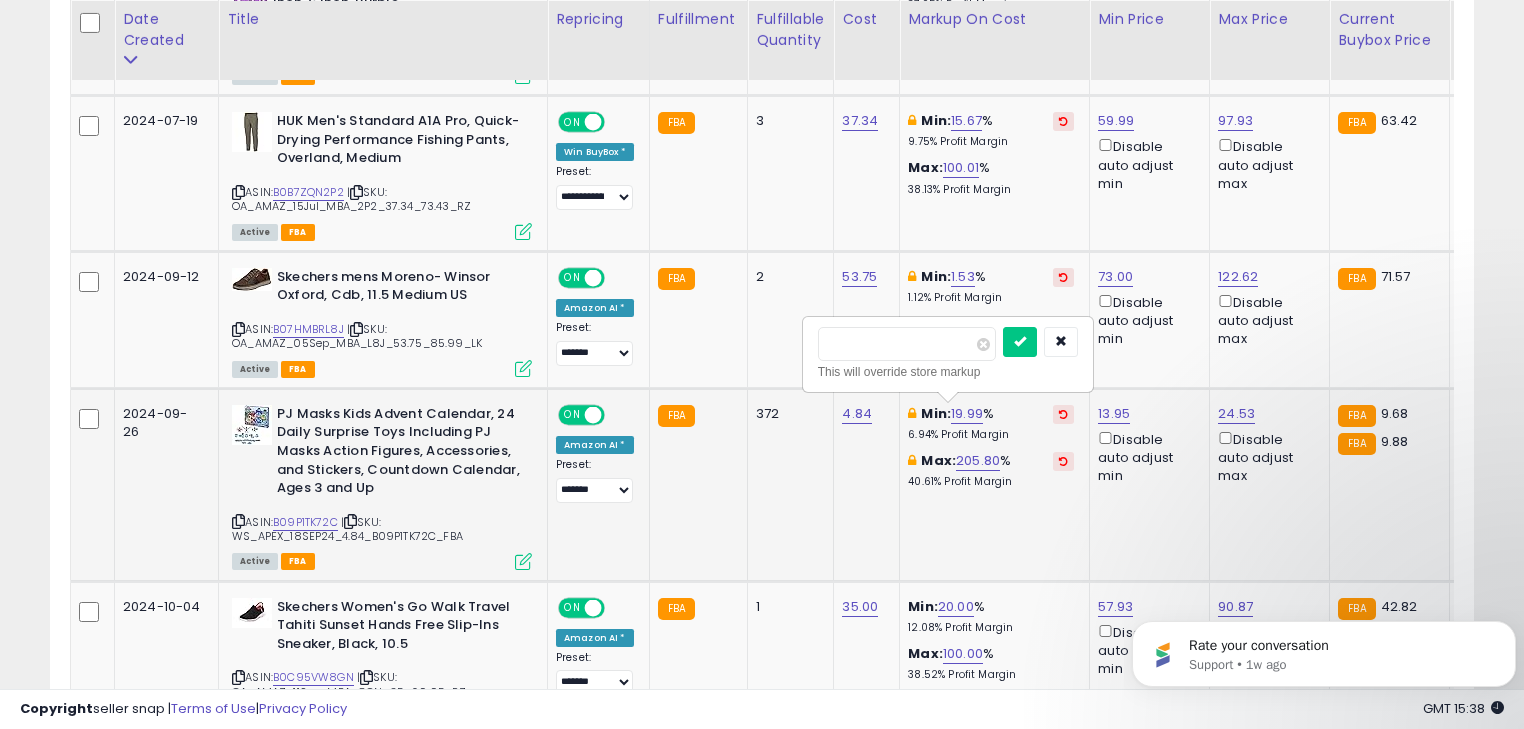 type on "*" 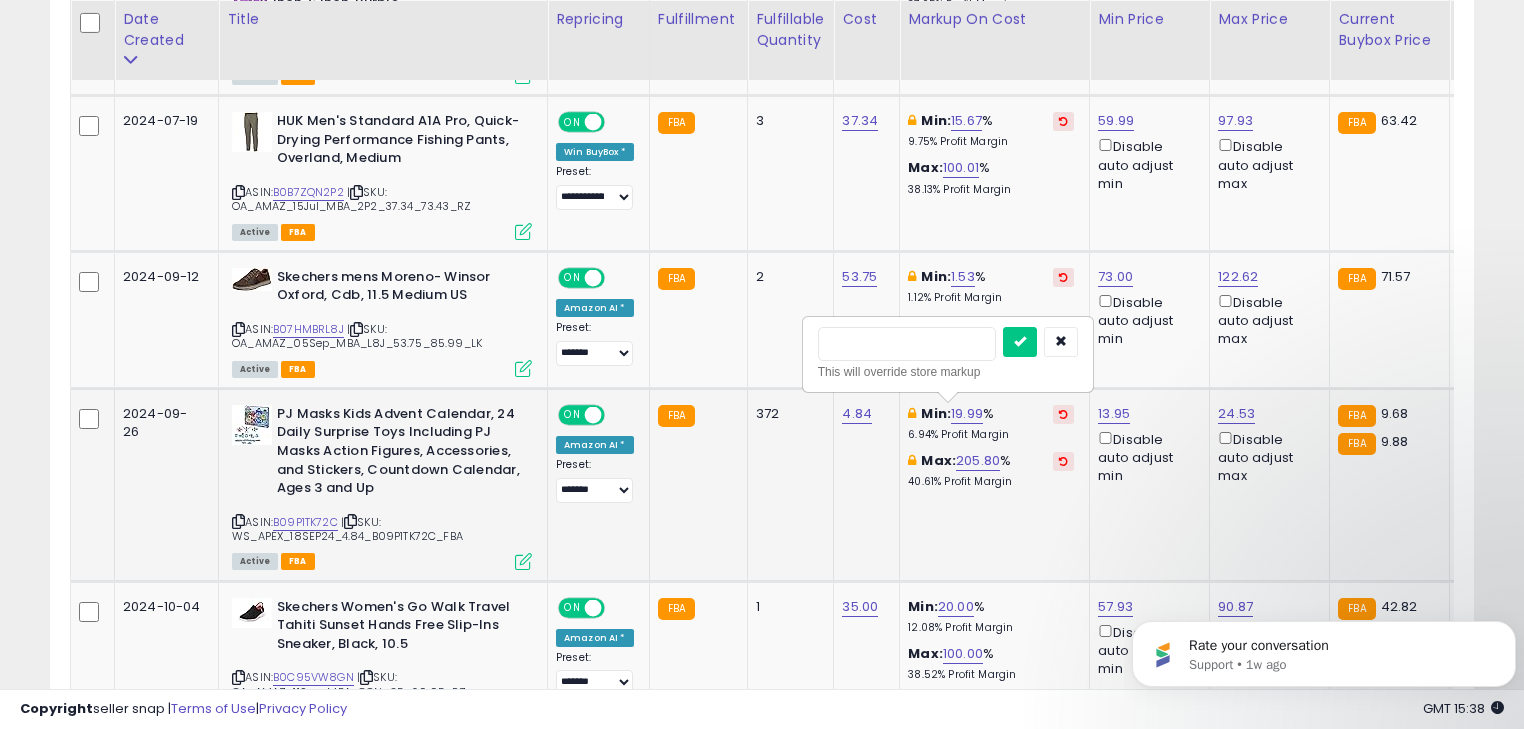 type on "***" 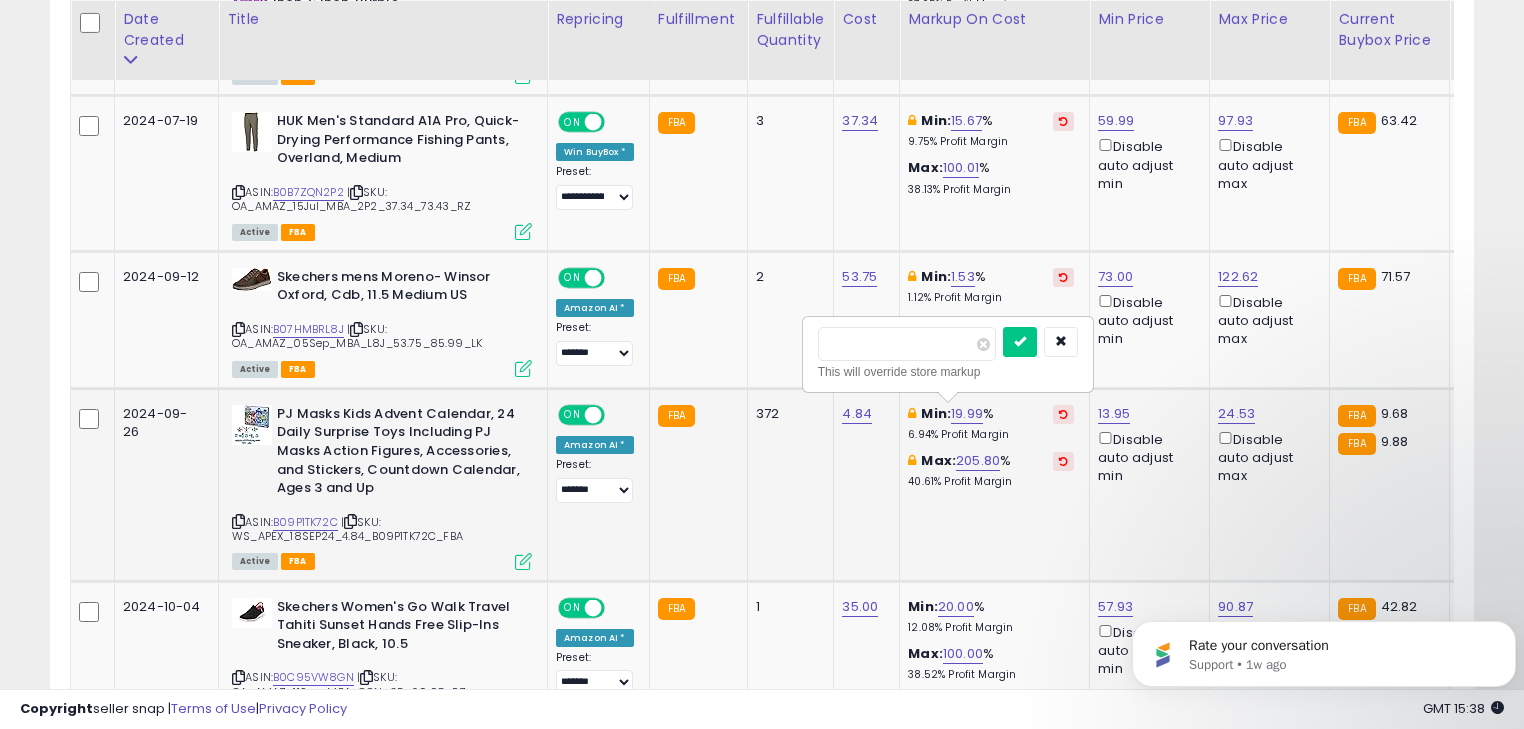 click at bounding box center (1020, 342) 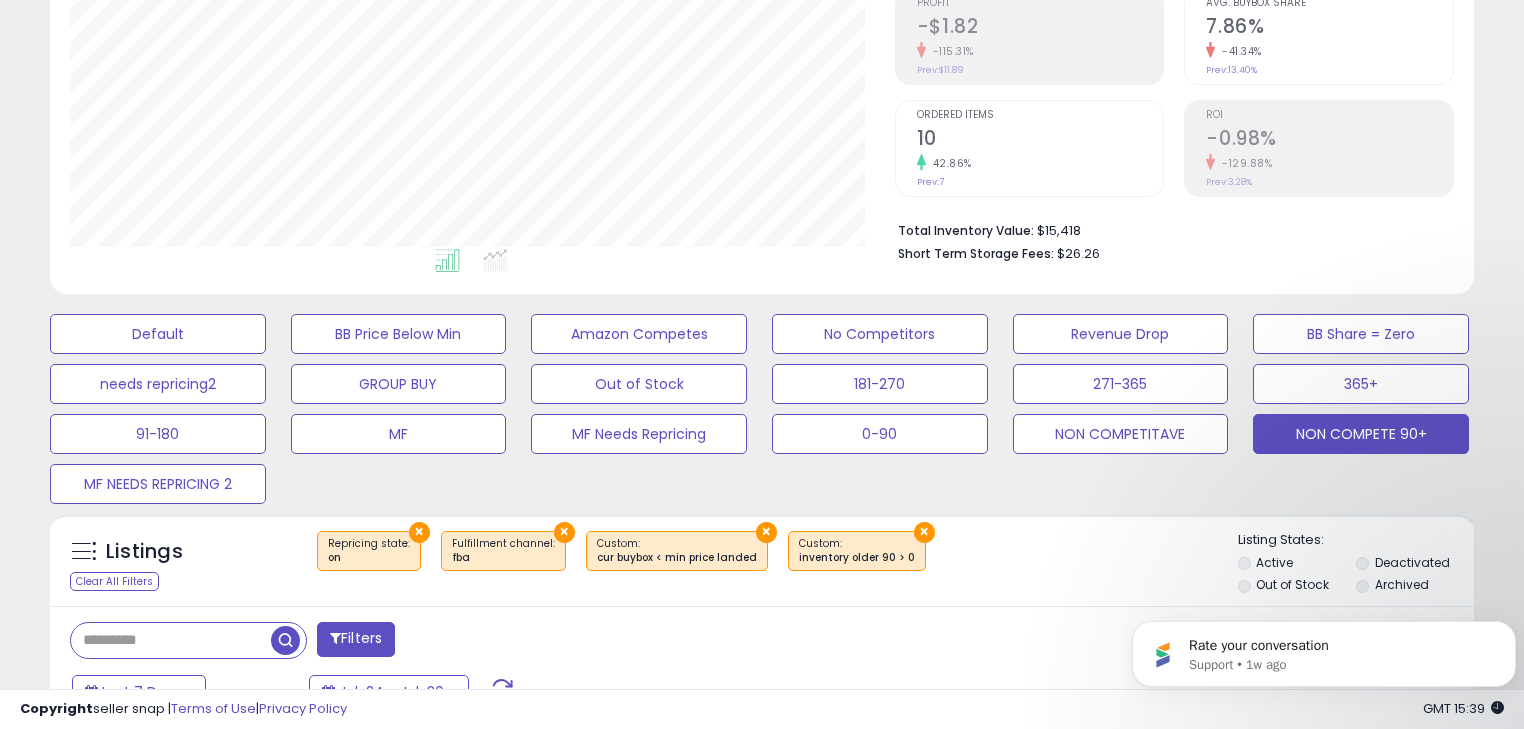 scroll, scrollTop: 0, scrollLeft: 0, axis: both 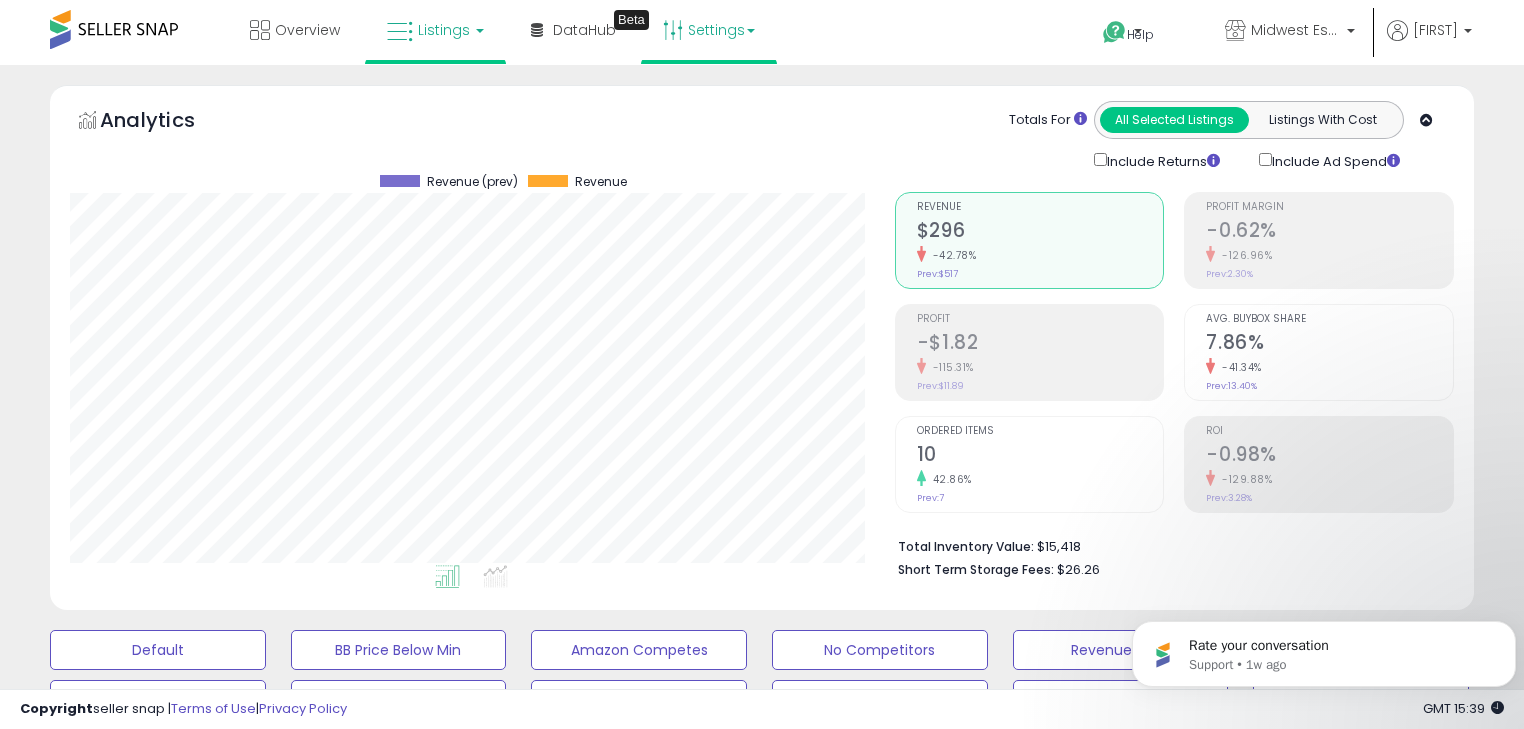 click on "Settings" at bounding box center (709, 30) 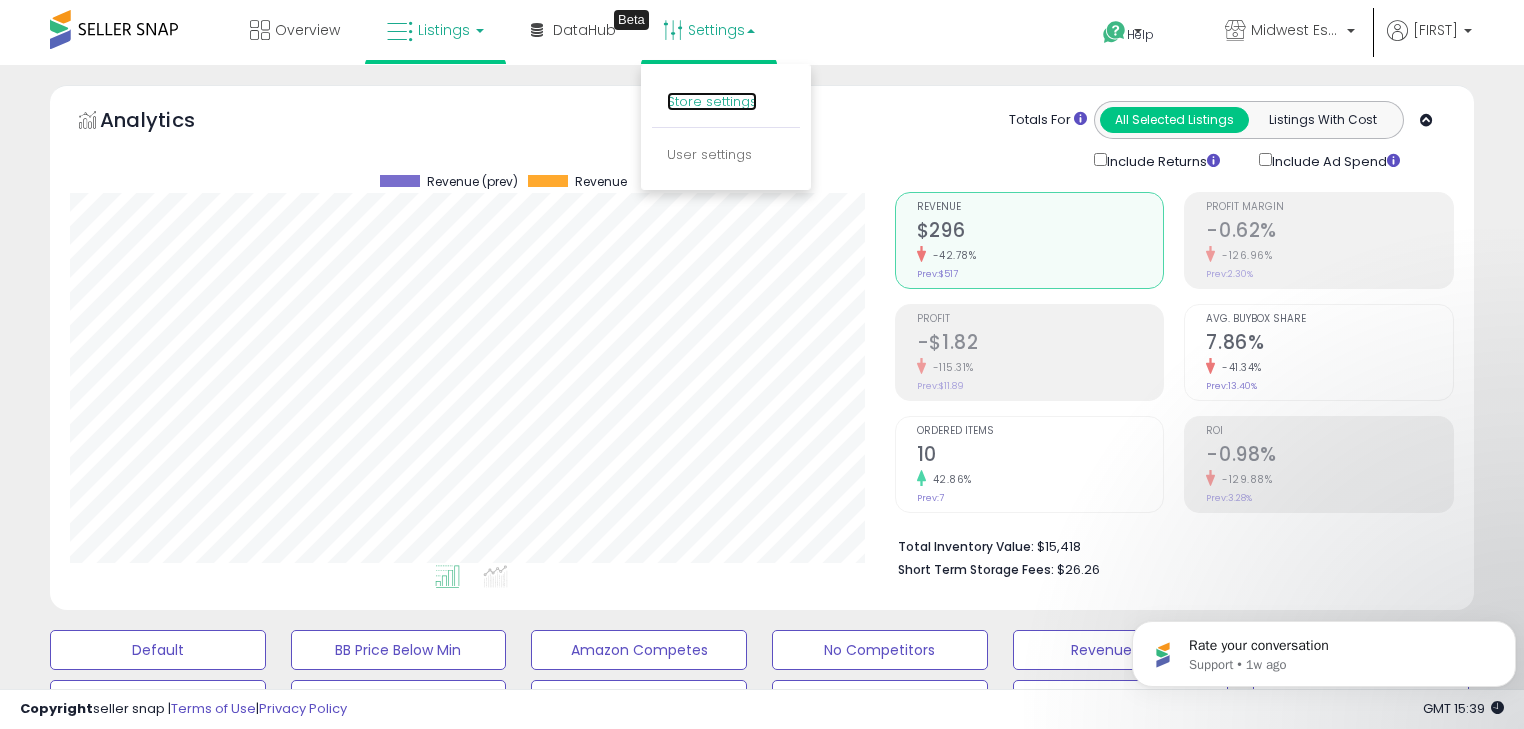 click on "Store
settings" at bounding box center (712, 101) 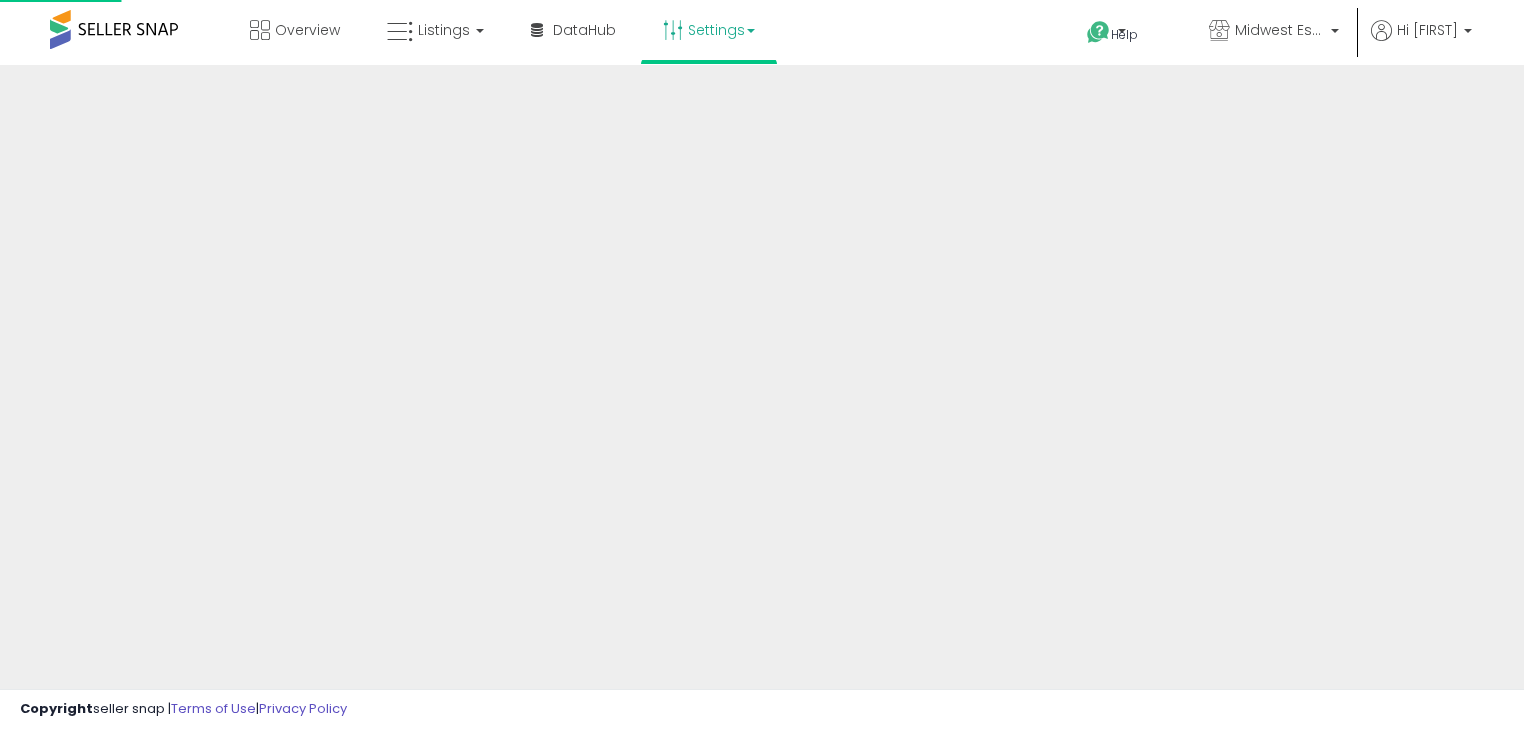 scroll, scrollTop: 0, scrollLeft: 0, axis: both 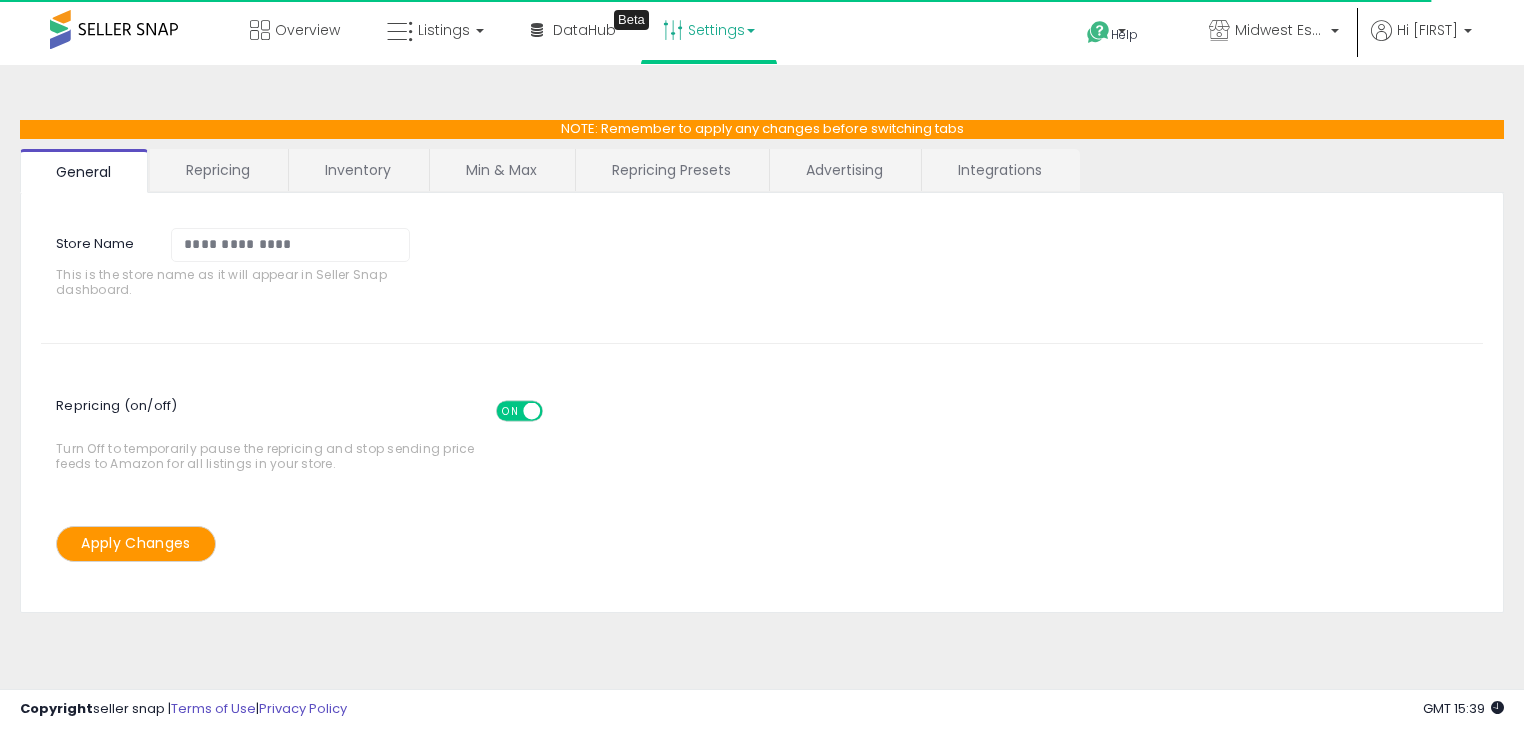 click on "Repricing Presets" at bounding box center [671, 170] 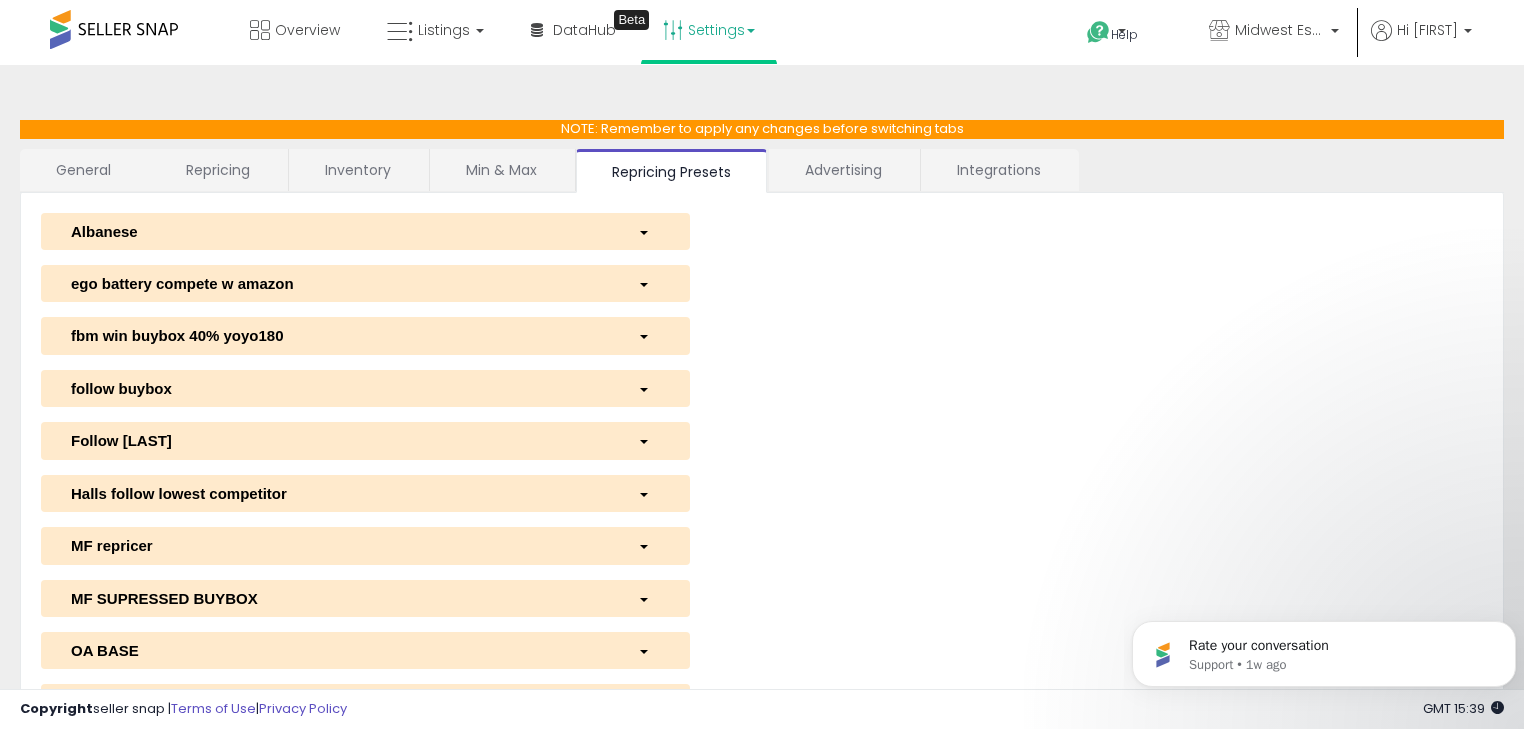 scroll, scrollTop: 0, scrollLeft: 0, axis: both 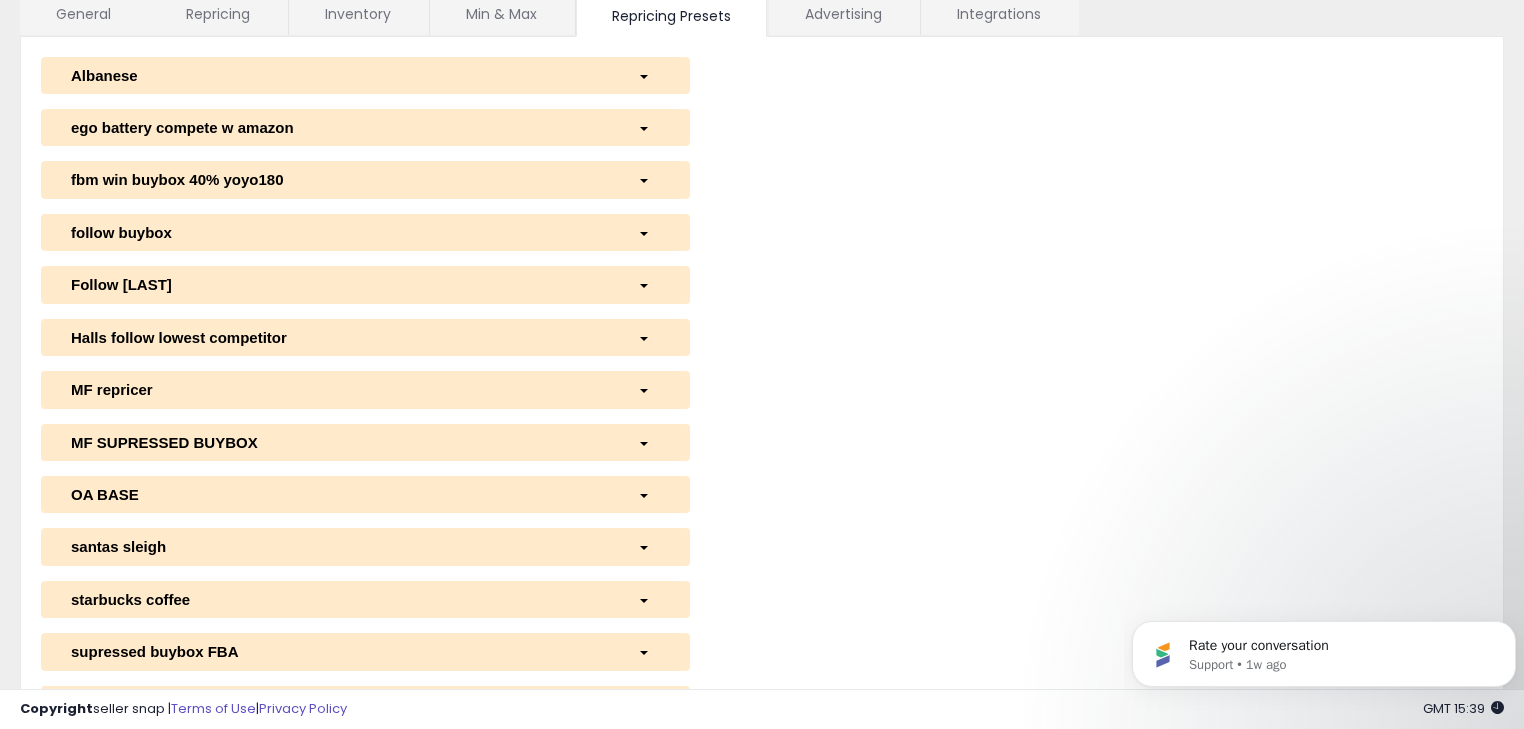 click on "OA BASE" at bounding box center (339, 494) 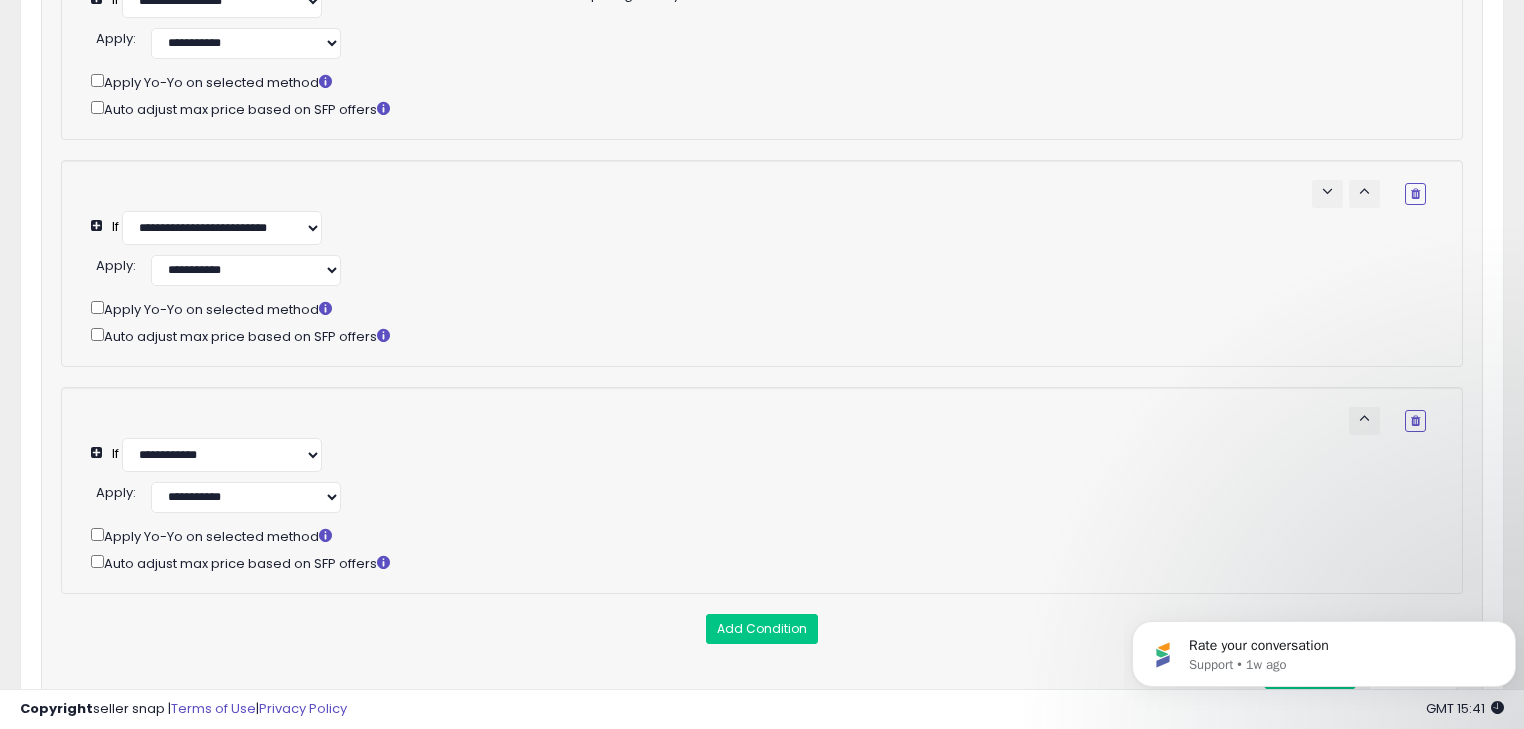 scroll, scrollTop: 2076, scrollLeft: 0, axis: vertical 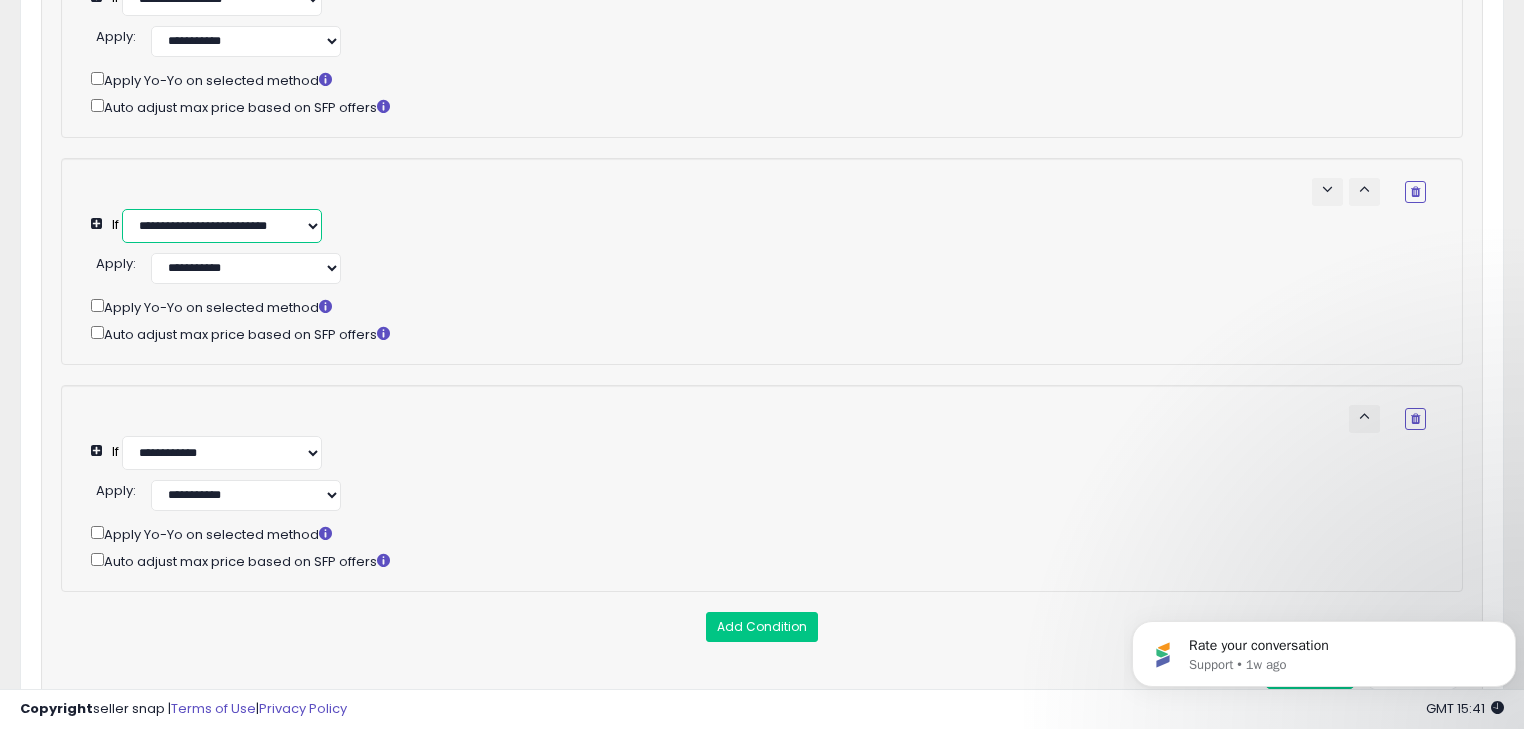 click on "**********" at bounding box center (222, 226) 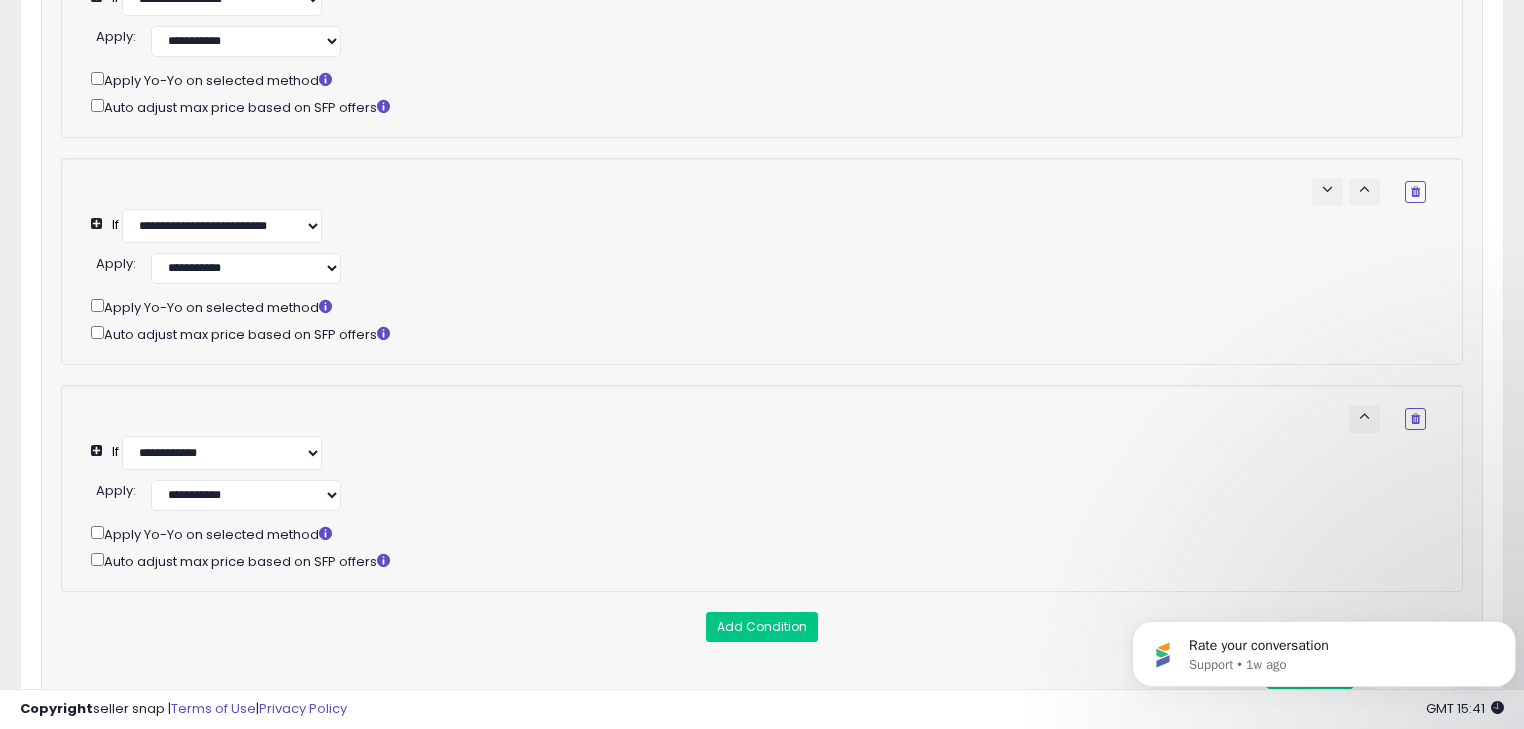 click on "**********" at bounding box center [758, 210] 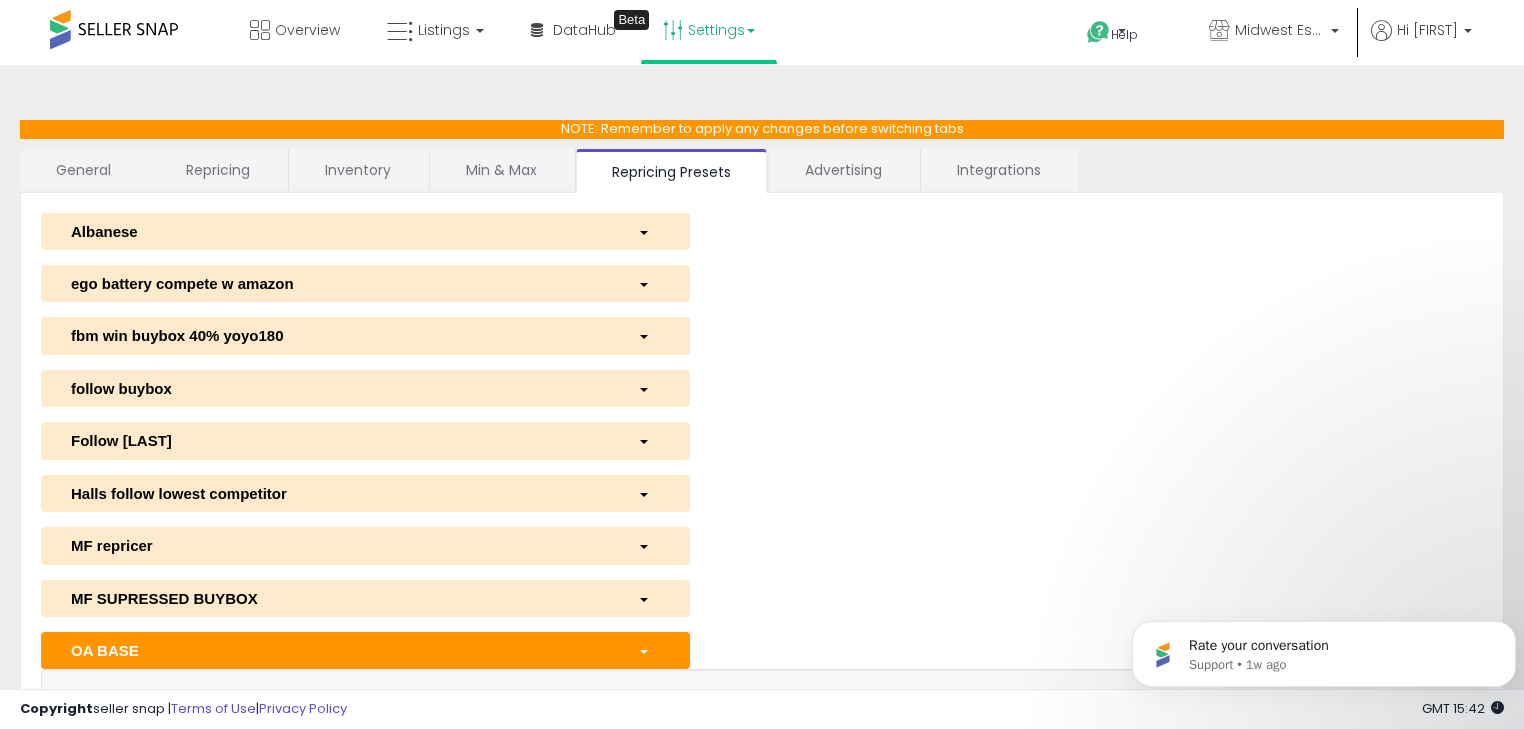 scroll, scrollTop: 0, scrollLeft: 0, axis: both 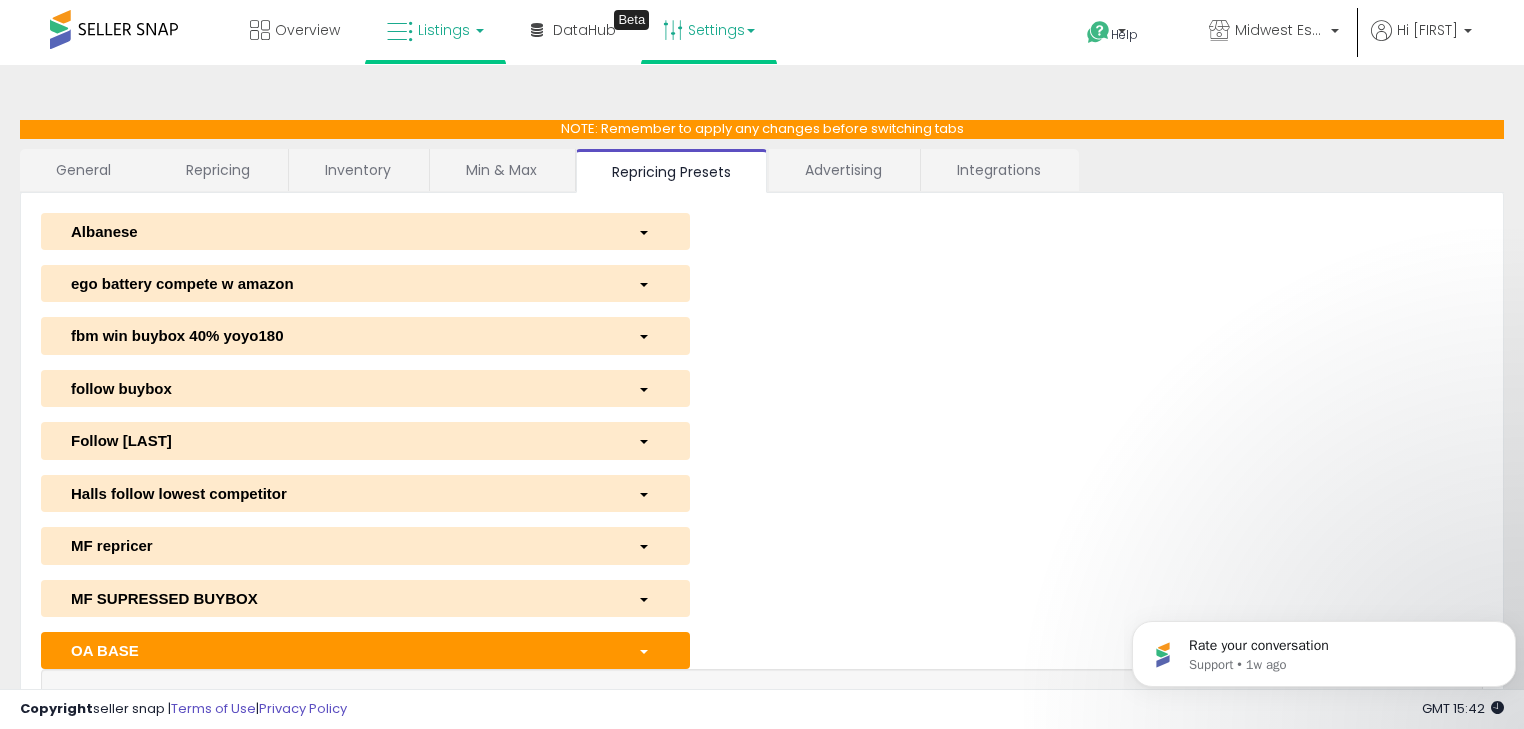 click on "Listings" at bounding box center (444, 30) 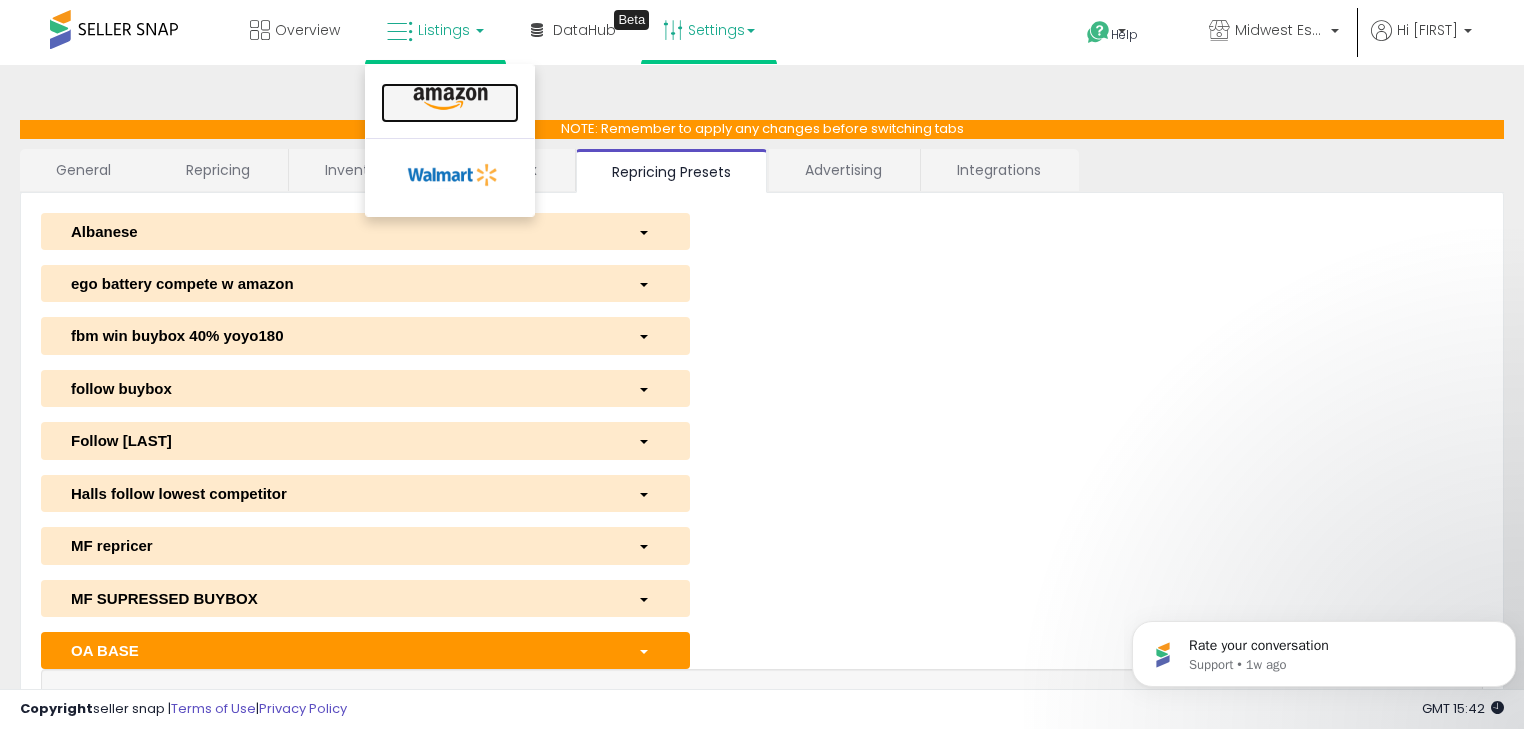 click at bounding box center [450, 99] 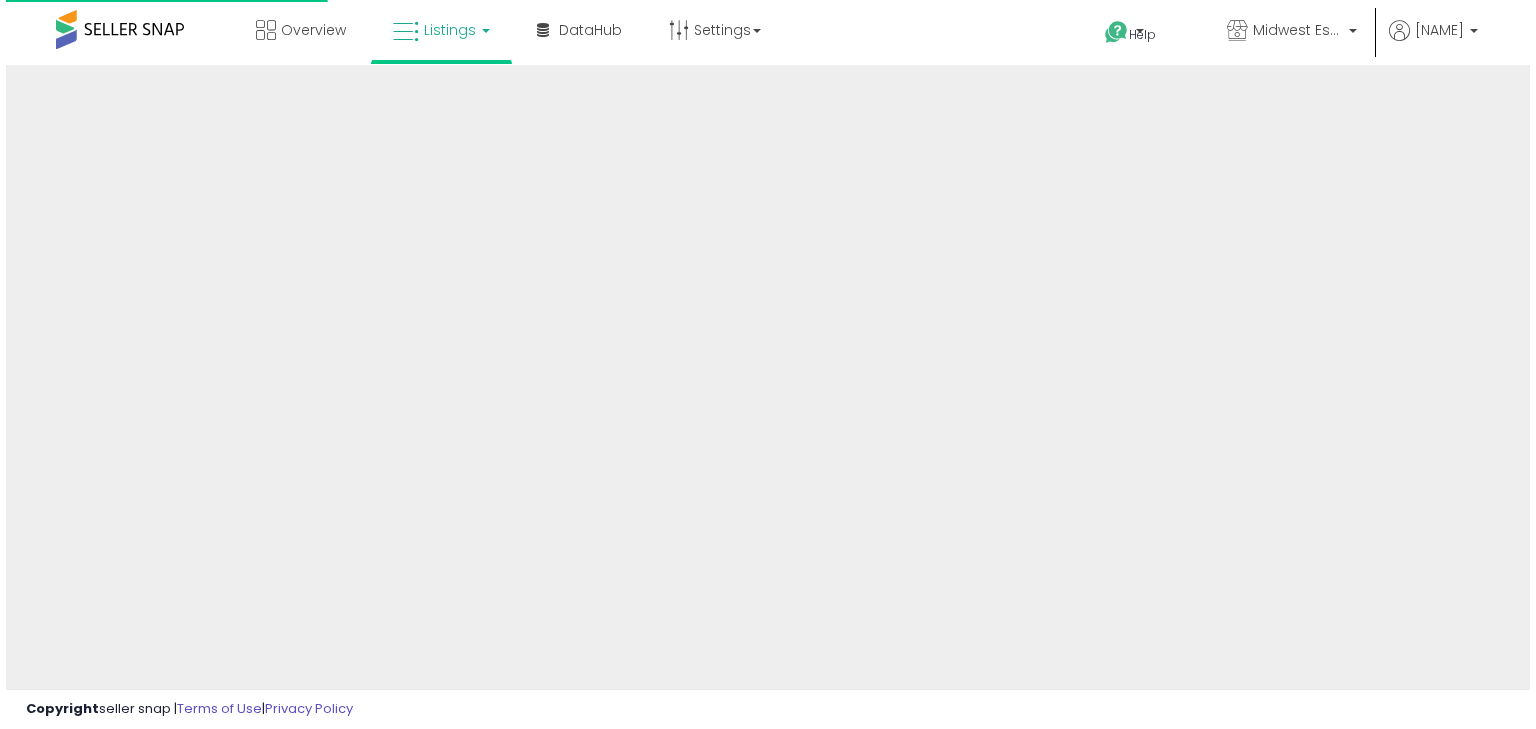 scroll, scrollTop: 0, scrollLeft: 0, axis: both 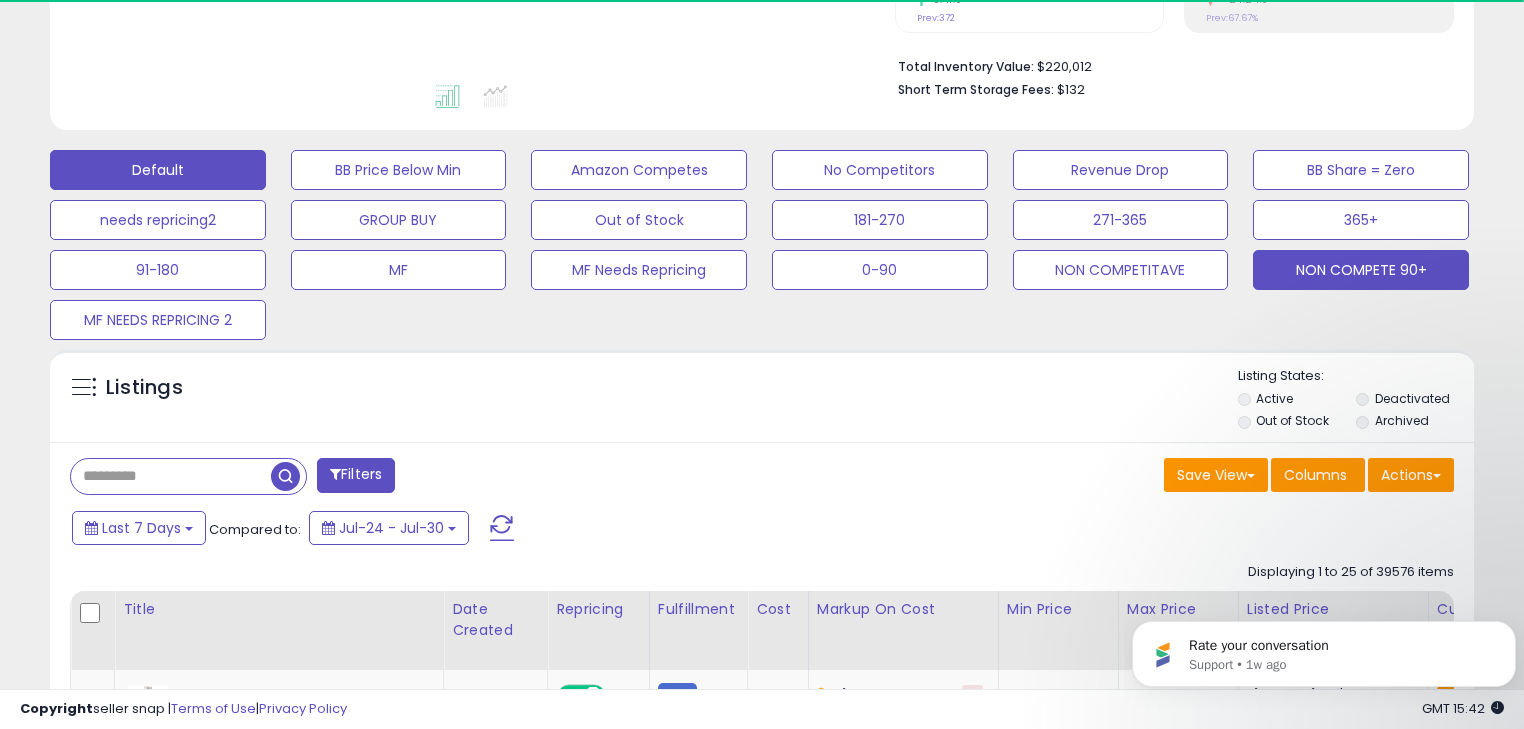 click on "NON COMPETE 90+" at bounding box center [399, 170] 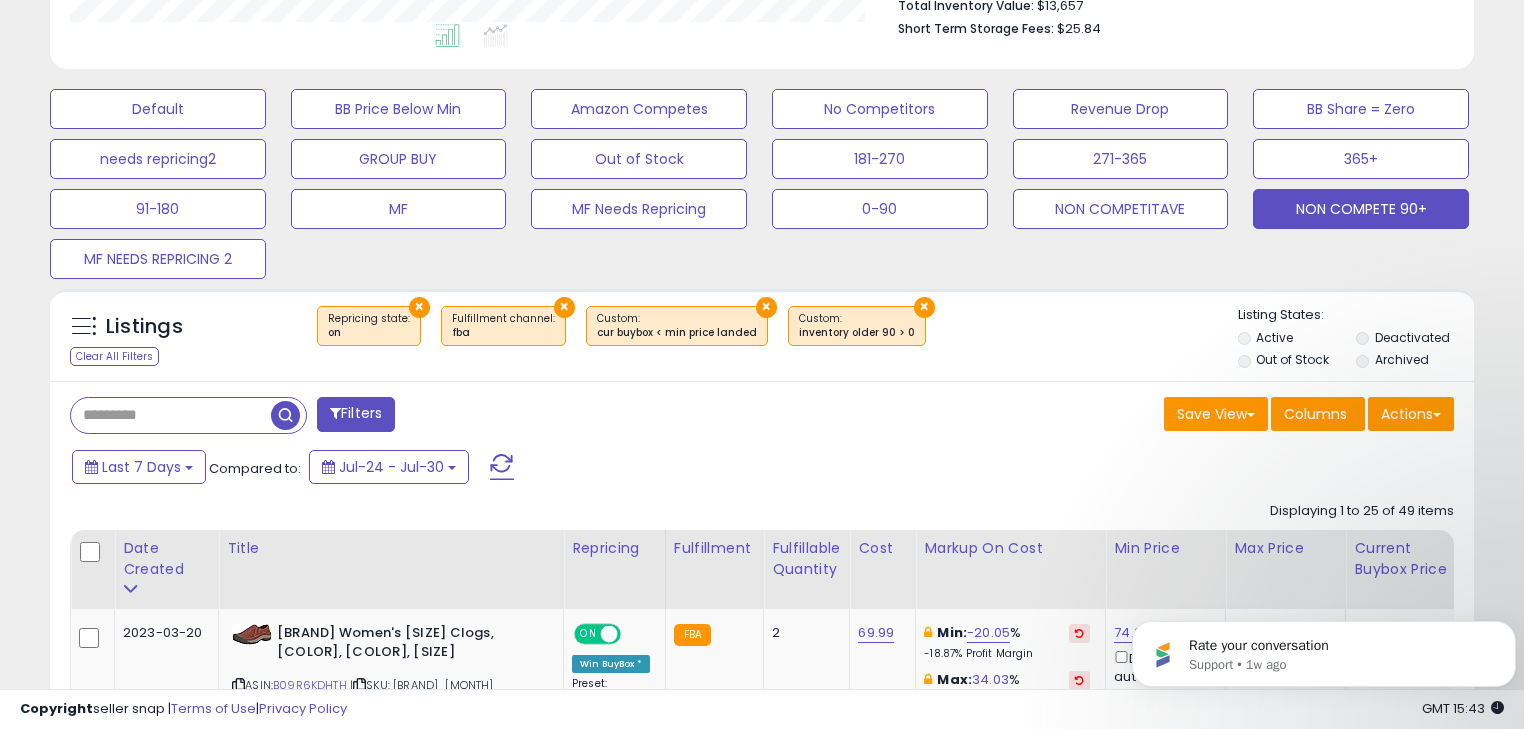 scroll, scrollTop: 790, scrollLeft: 0, axis: vertical 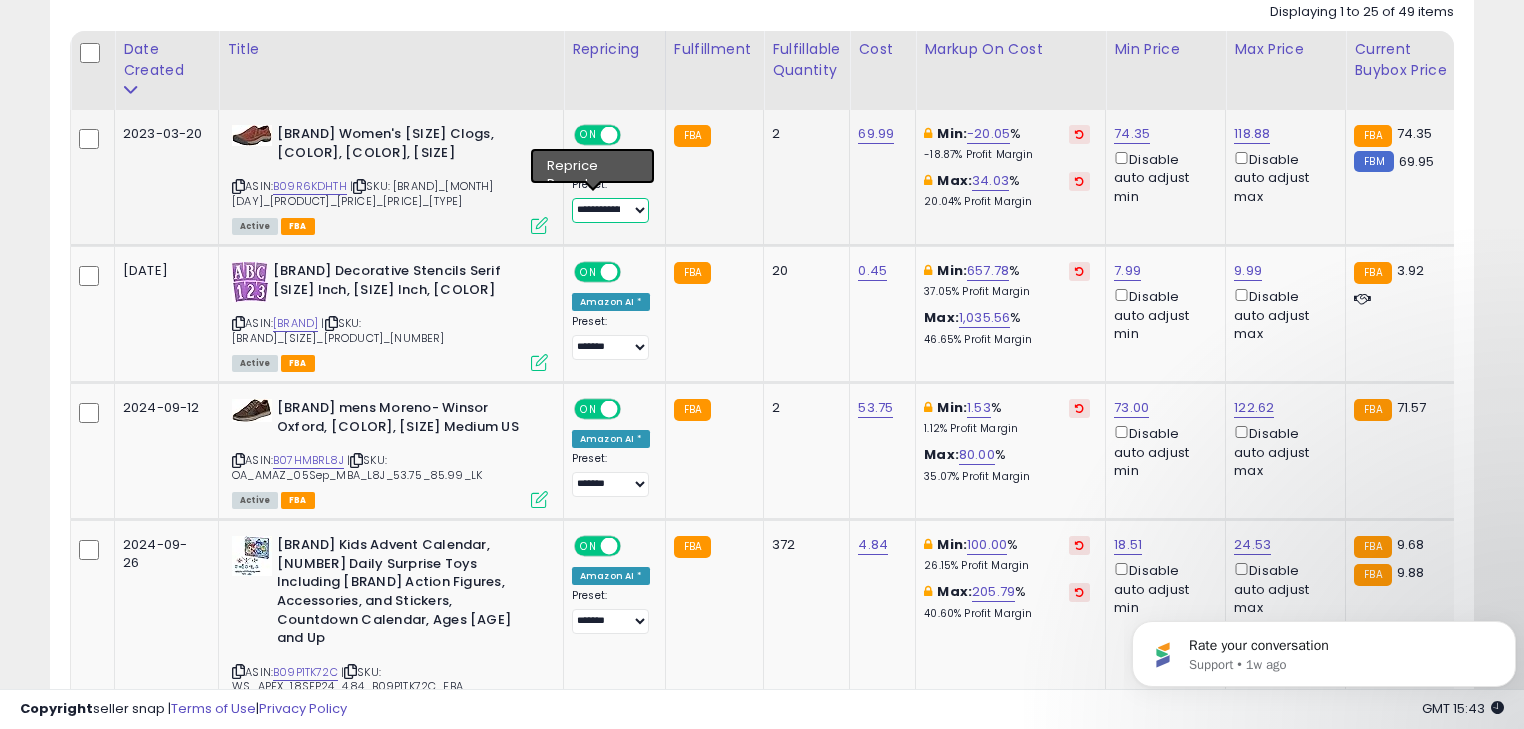 click on "**********" at bounding box center (610, 210) 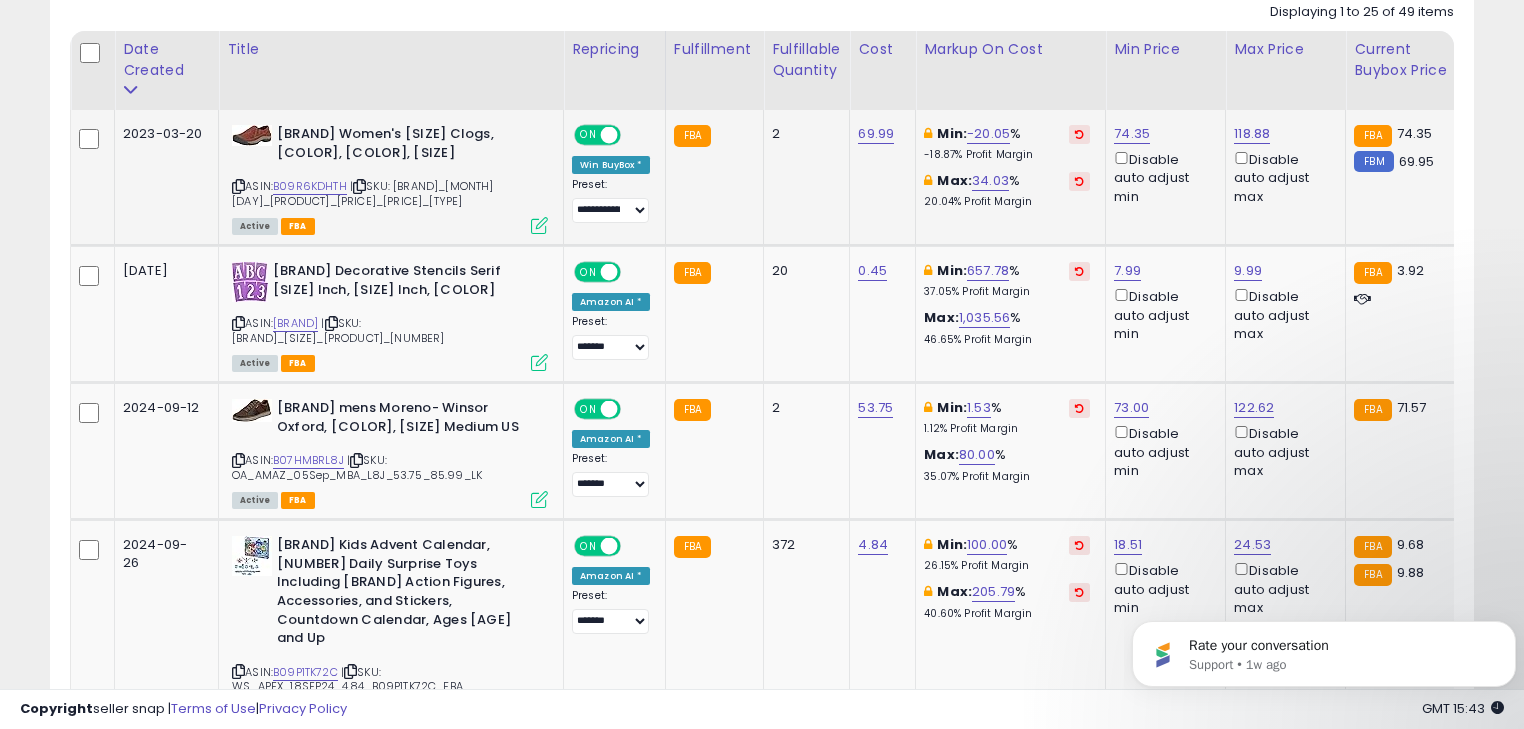 click on "FBA" 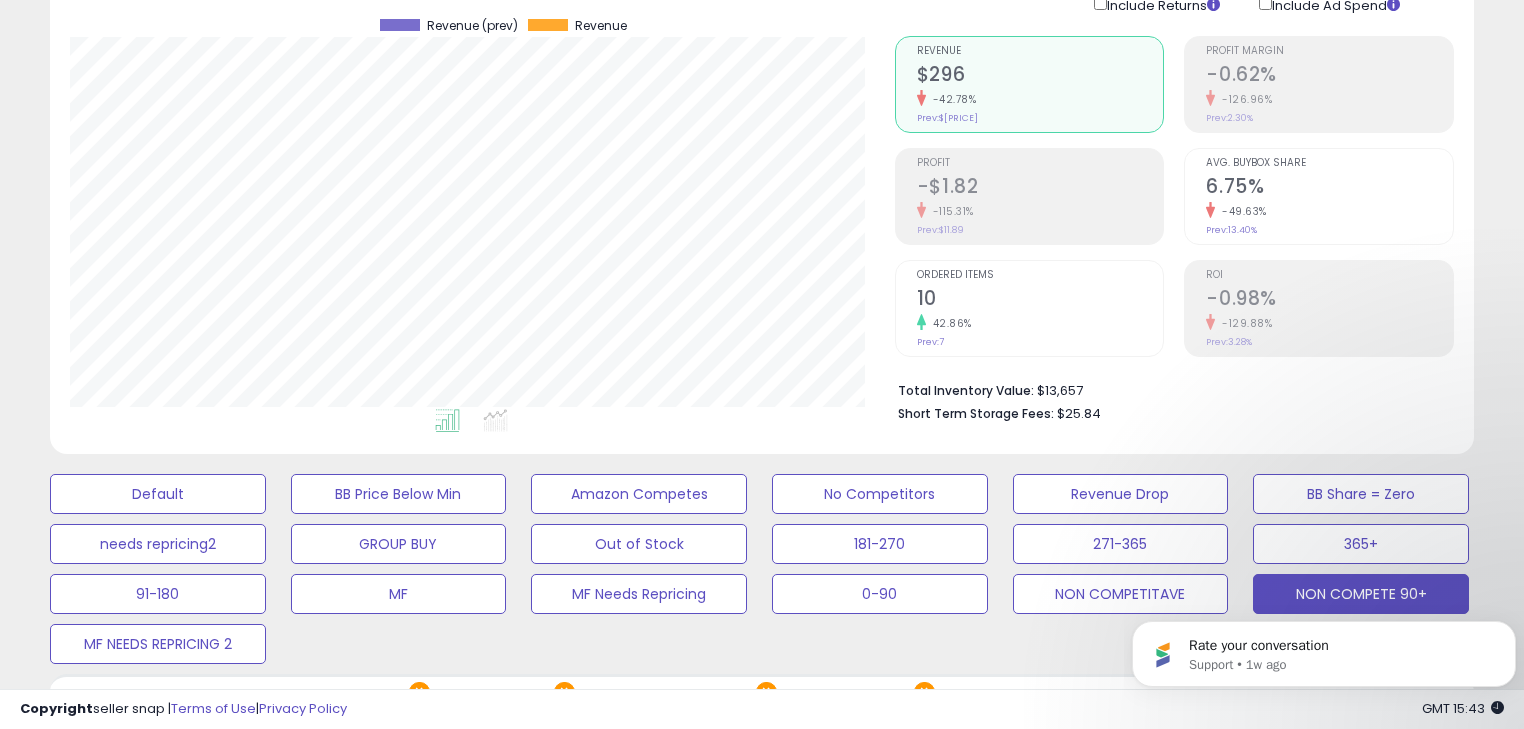 scroll, scrollTop: 0, scrollLeft: 0, axis: both 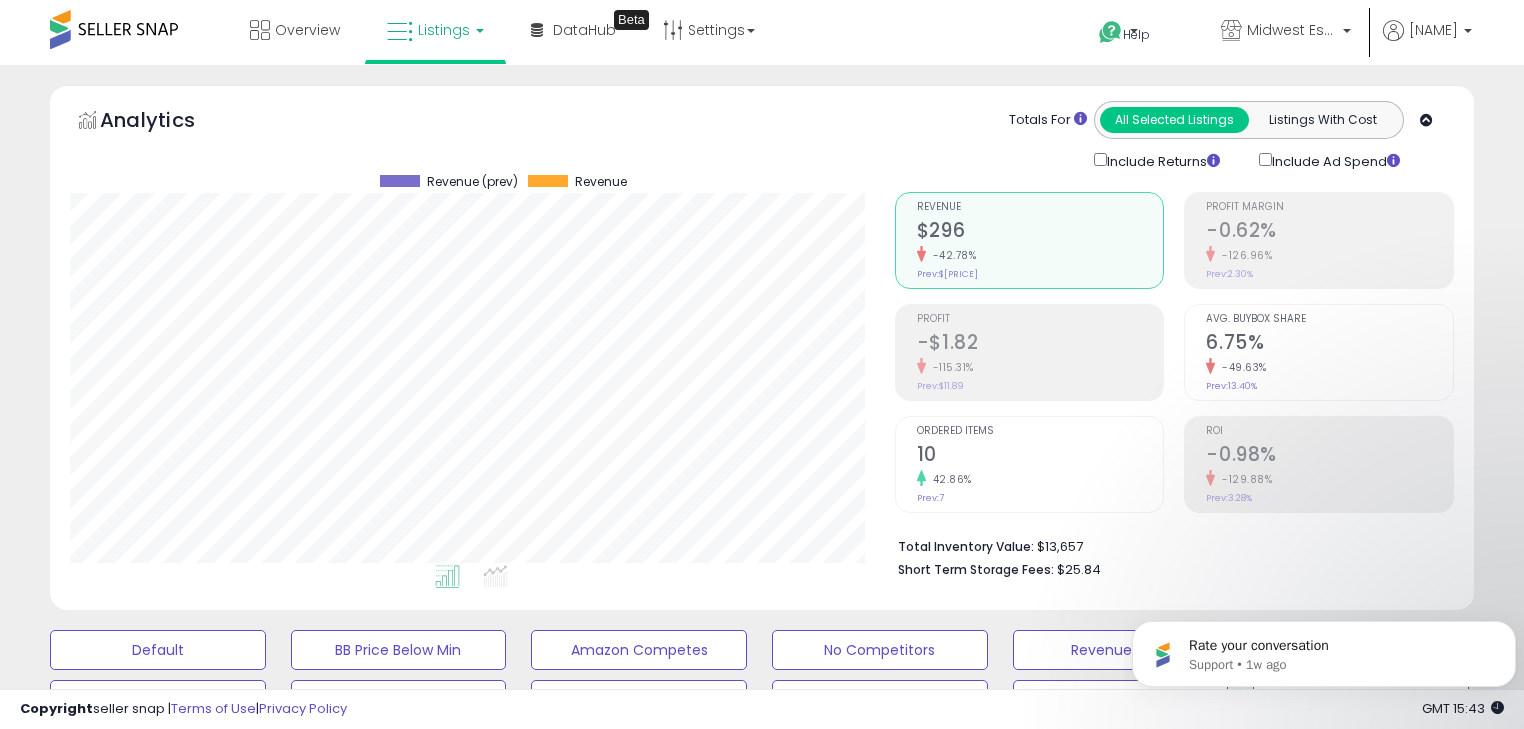 click on "Listings" at bounding box center (444, 30) 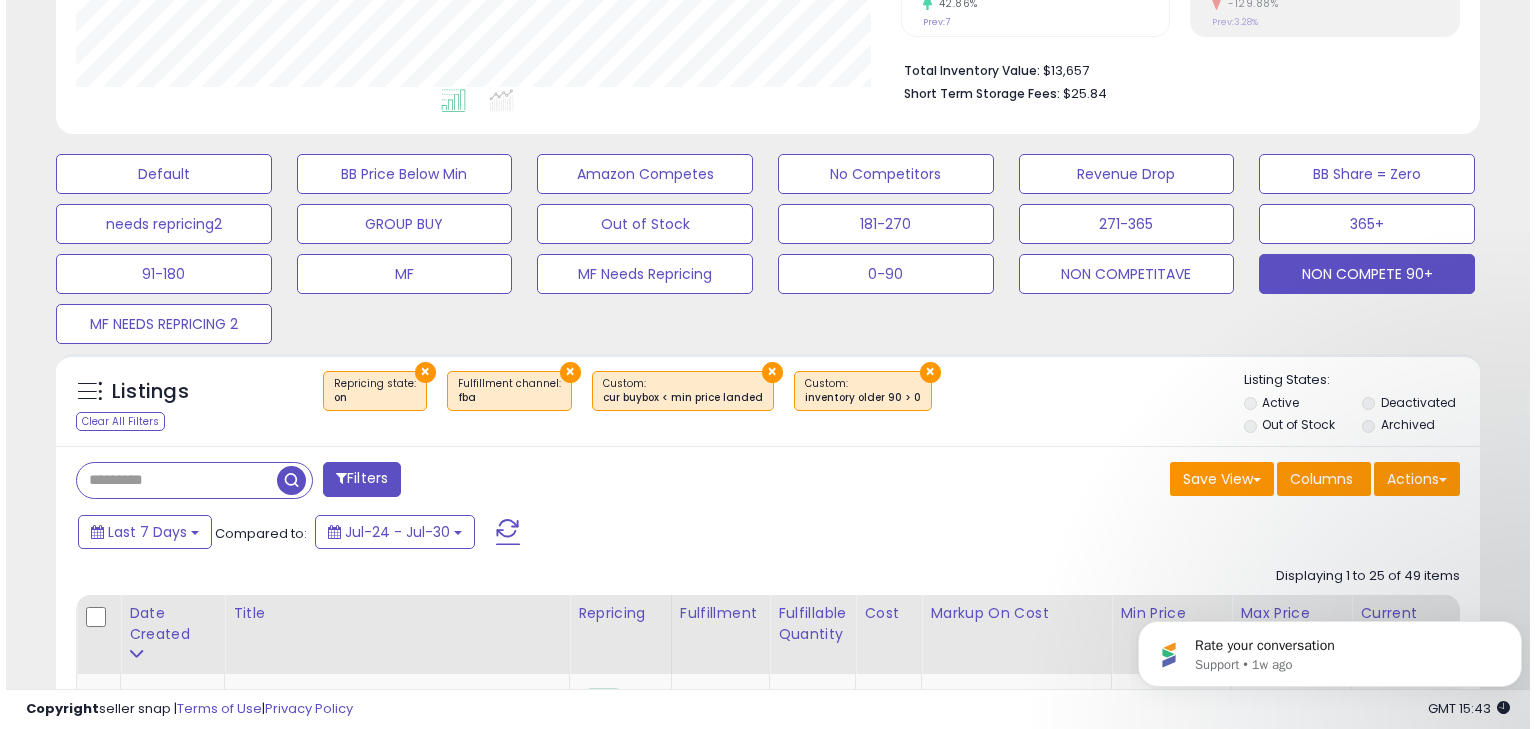 scroll, scrollTop: 480, scrollLeft: 0, axis: vertical 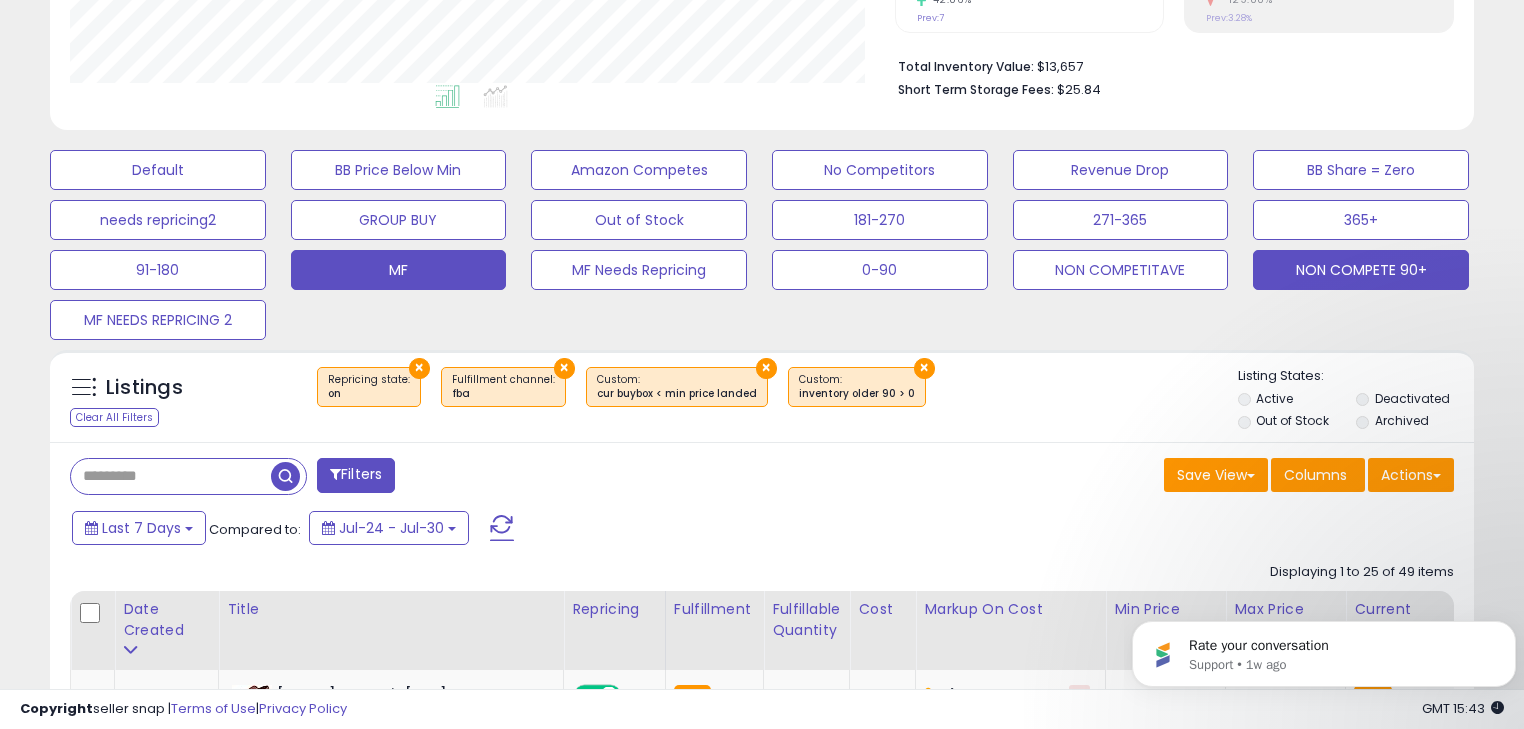 click on "MF" at bounding box center (158, 170) 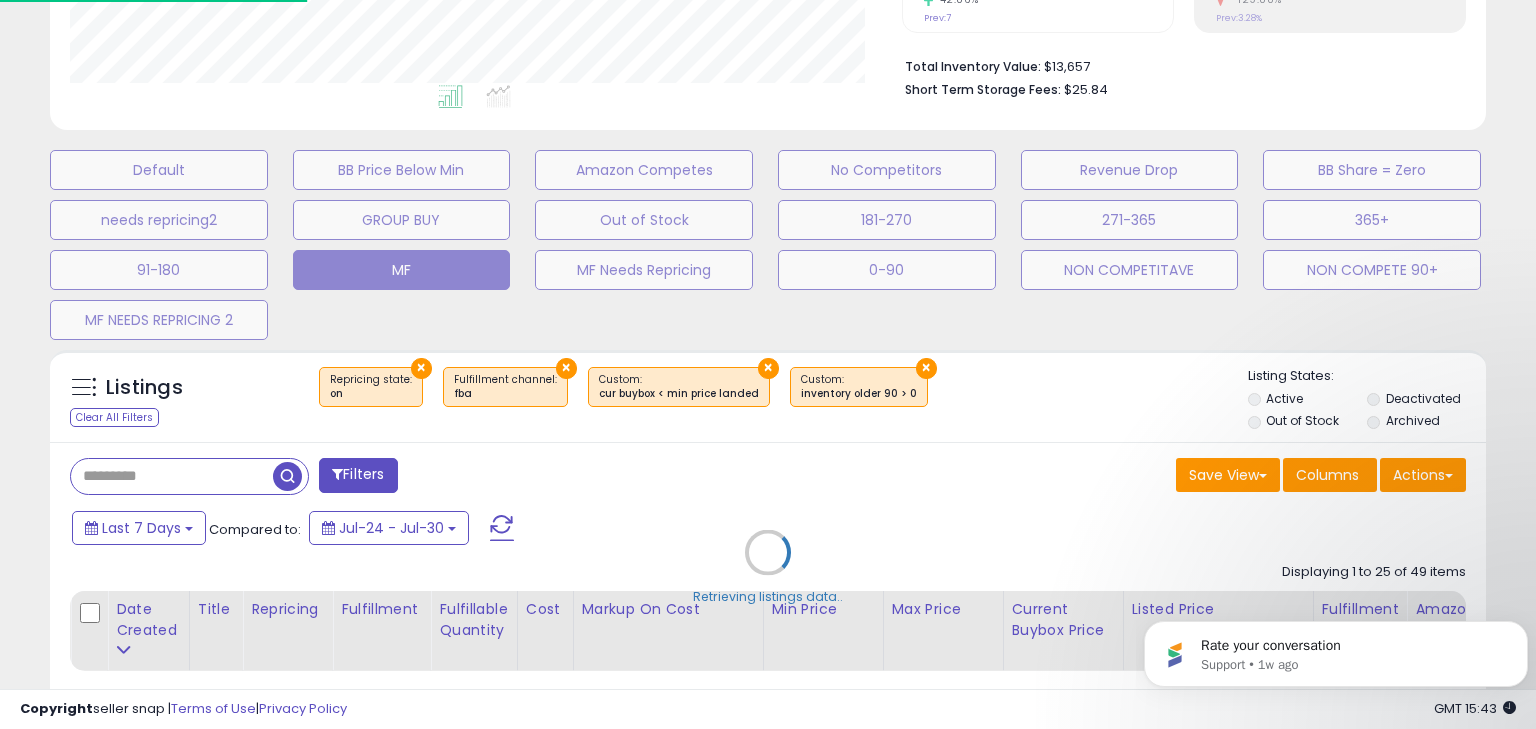 scroll, scrollTop: 999589, scrollLeft: 999168, axis: both 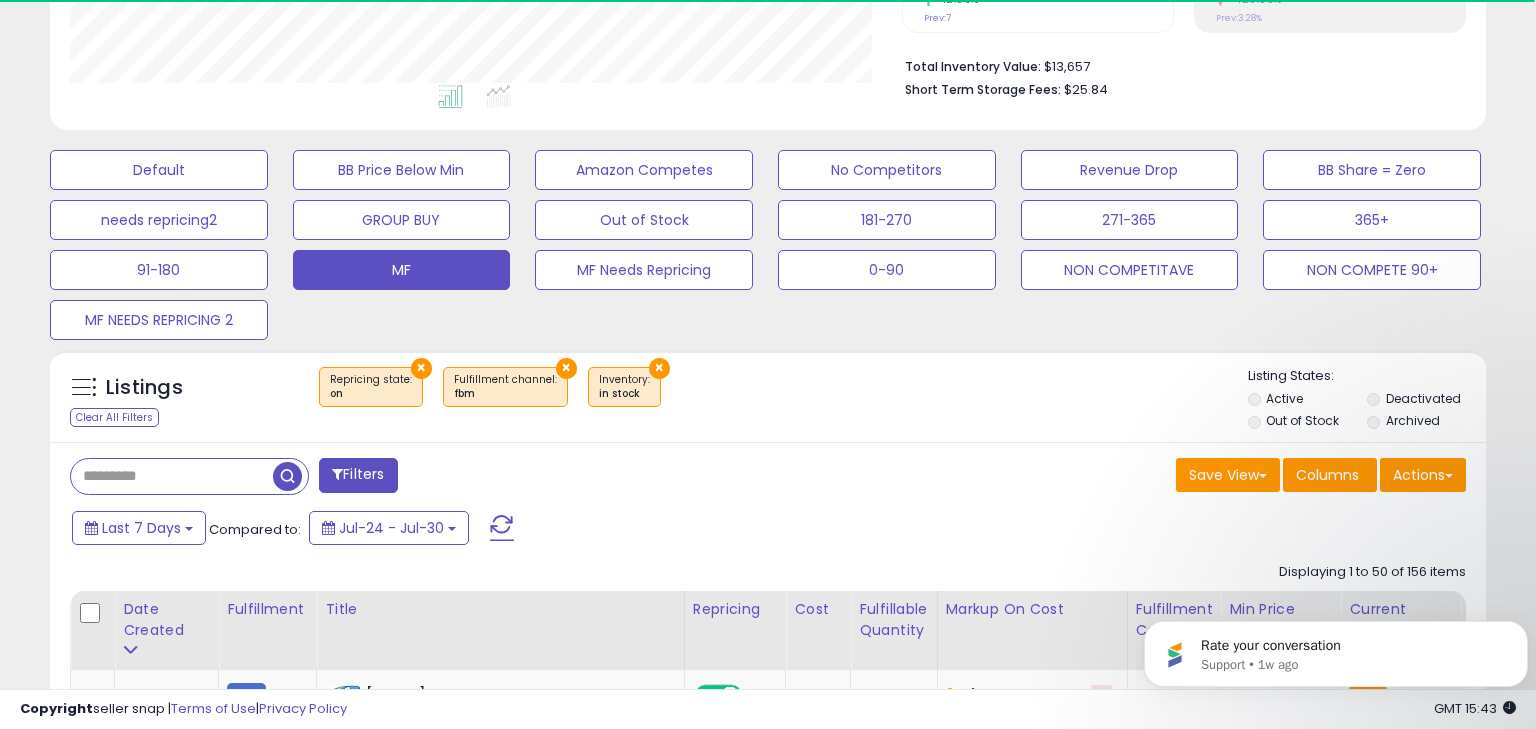 select on "**" 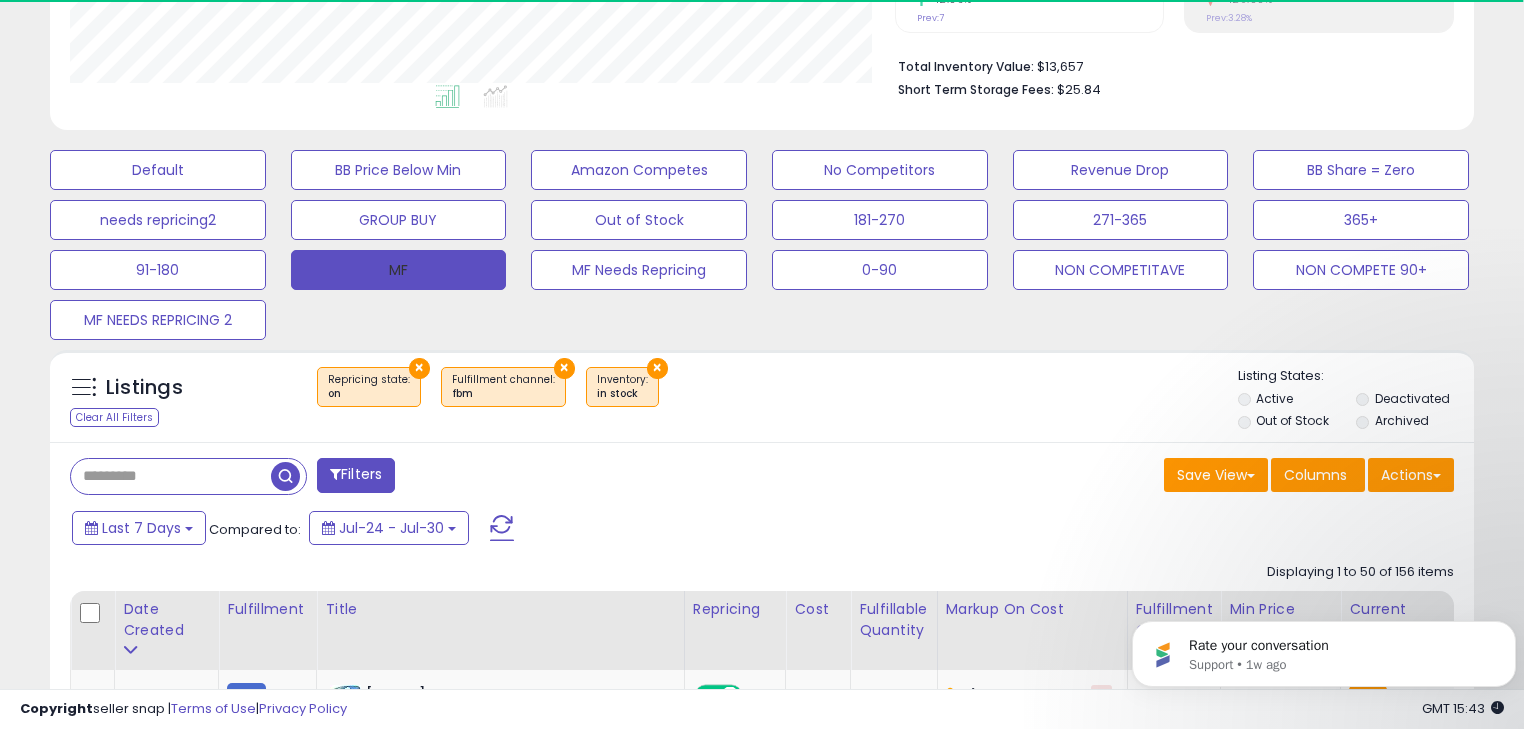 scroll, scrollTop: 409, scrollLeft: 824, axis: both 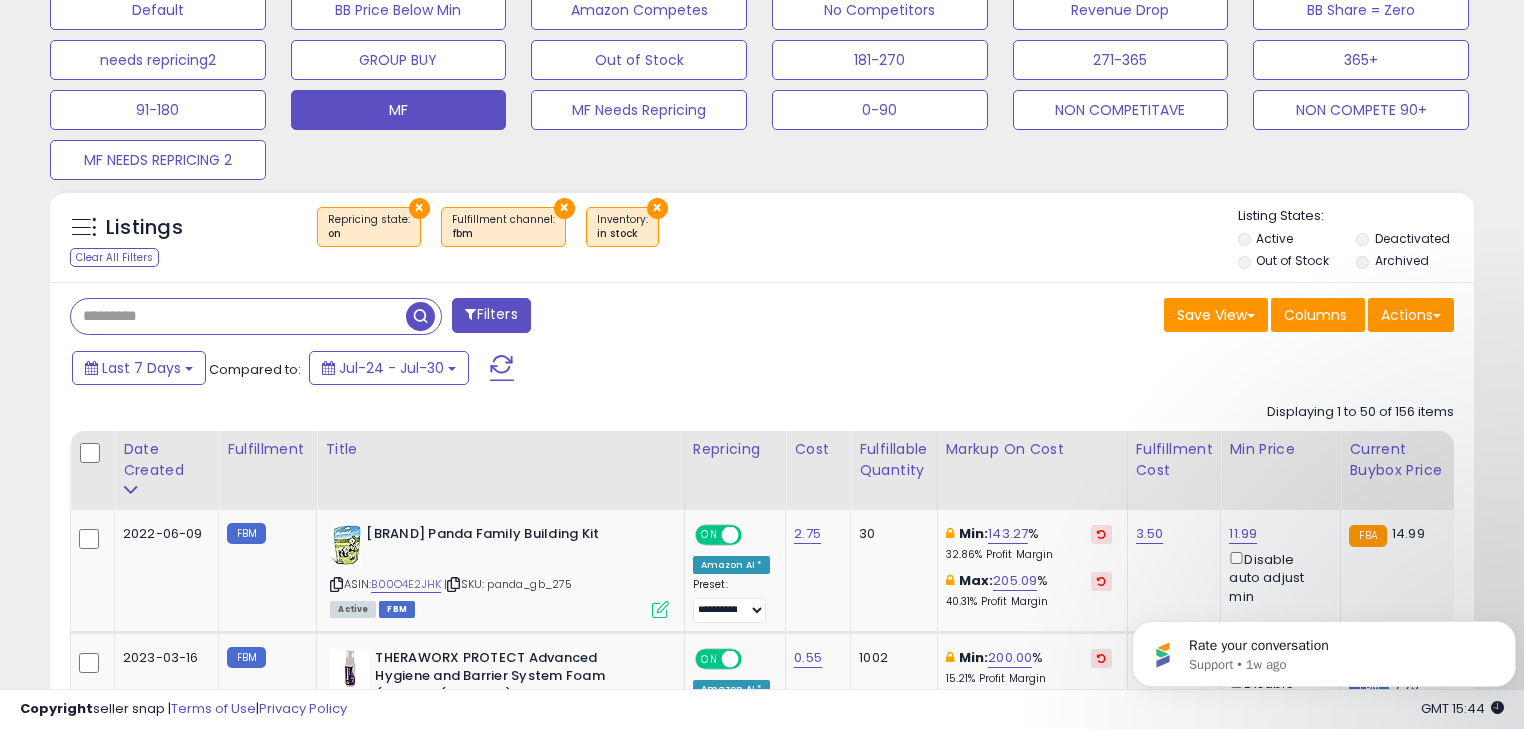 click at bounding box center (238, 316) 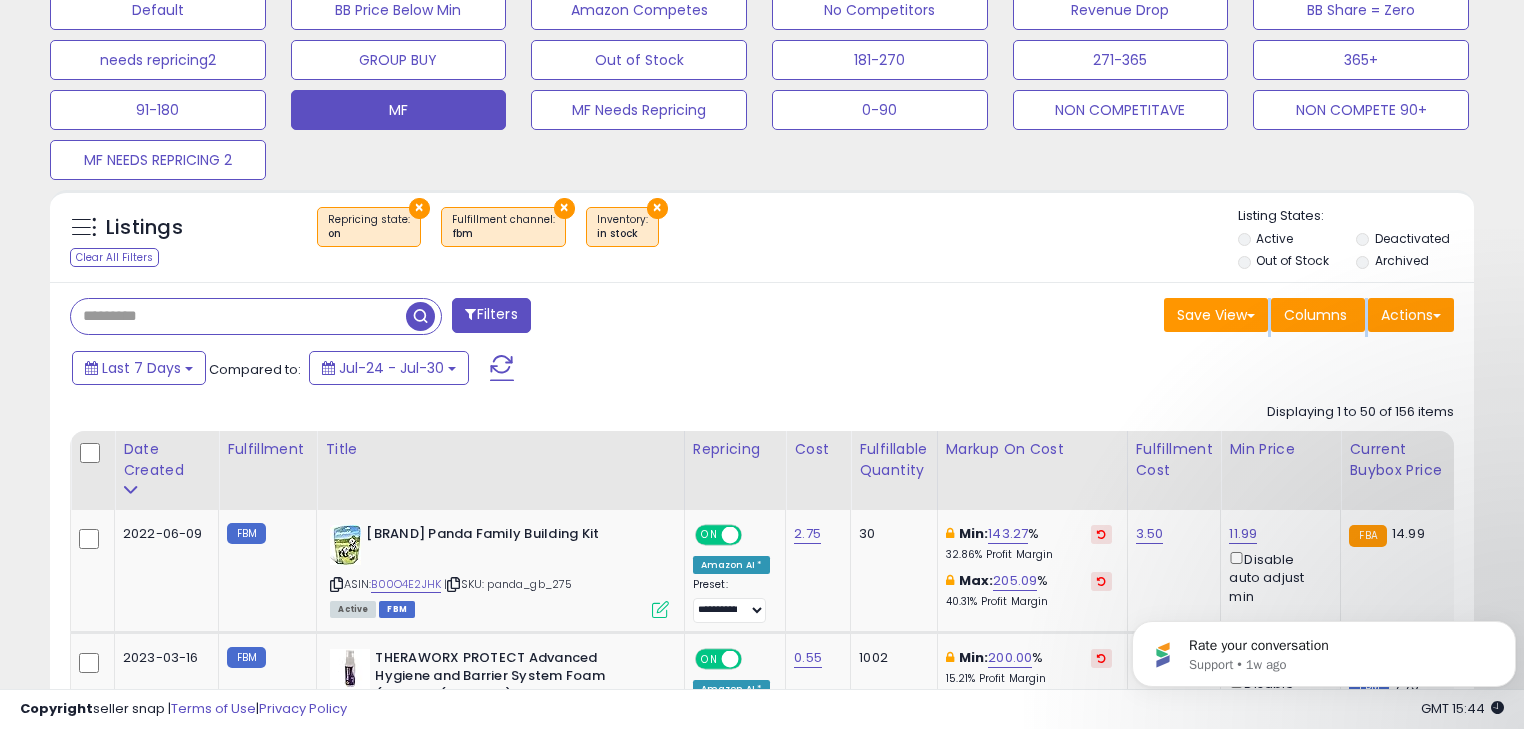 click on "Filters
Save View
Save As New View" at bounding box center [762, 4617] 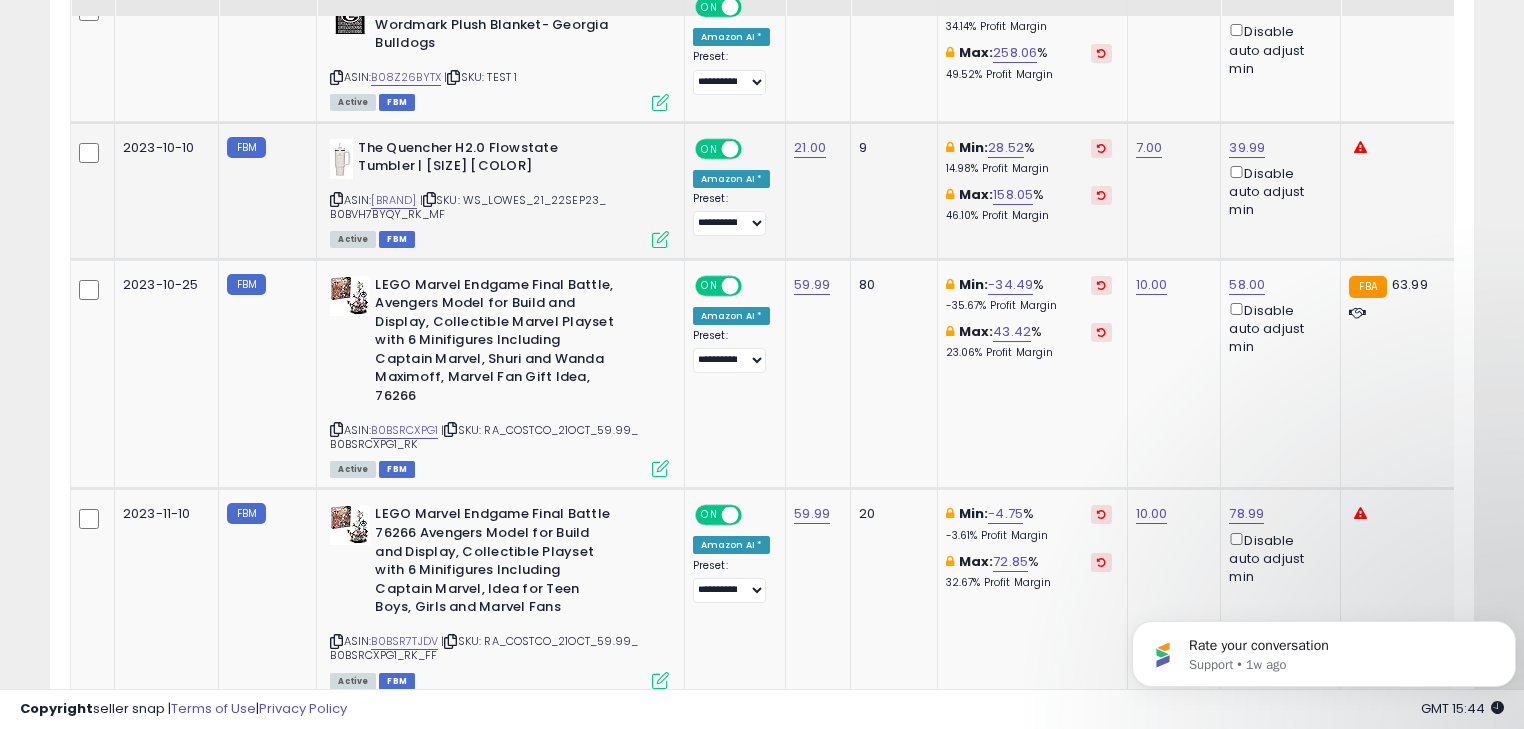 scroll, scrollTop: 1440, scrollLeft: 0, axis: vertical 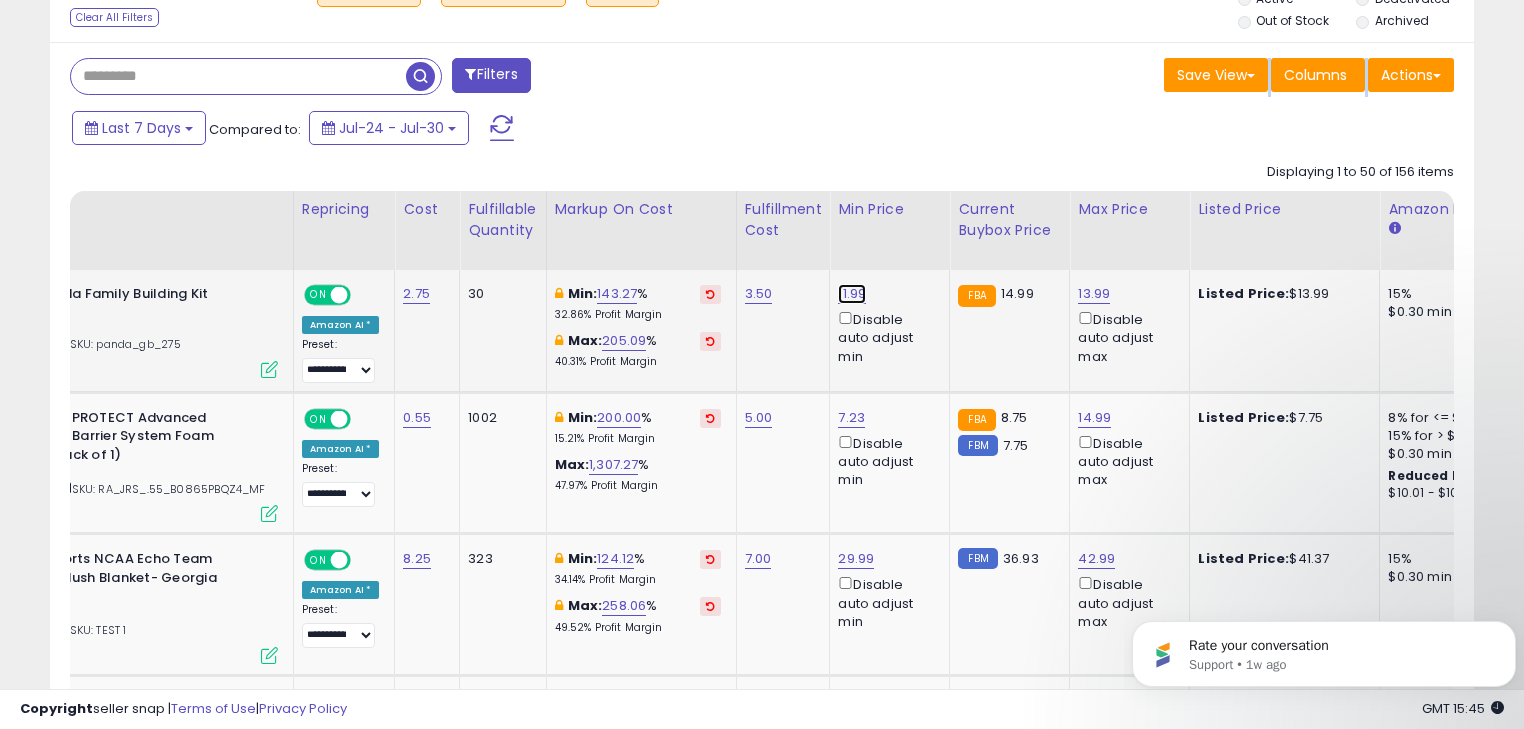click on "11.99" at bounding box center (852, 294) 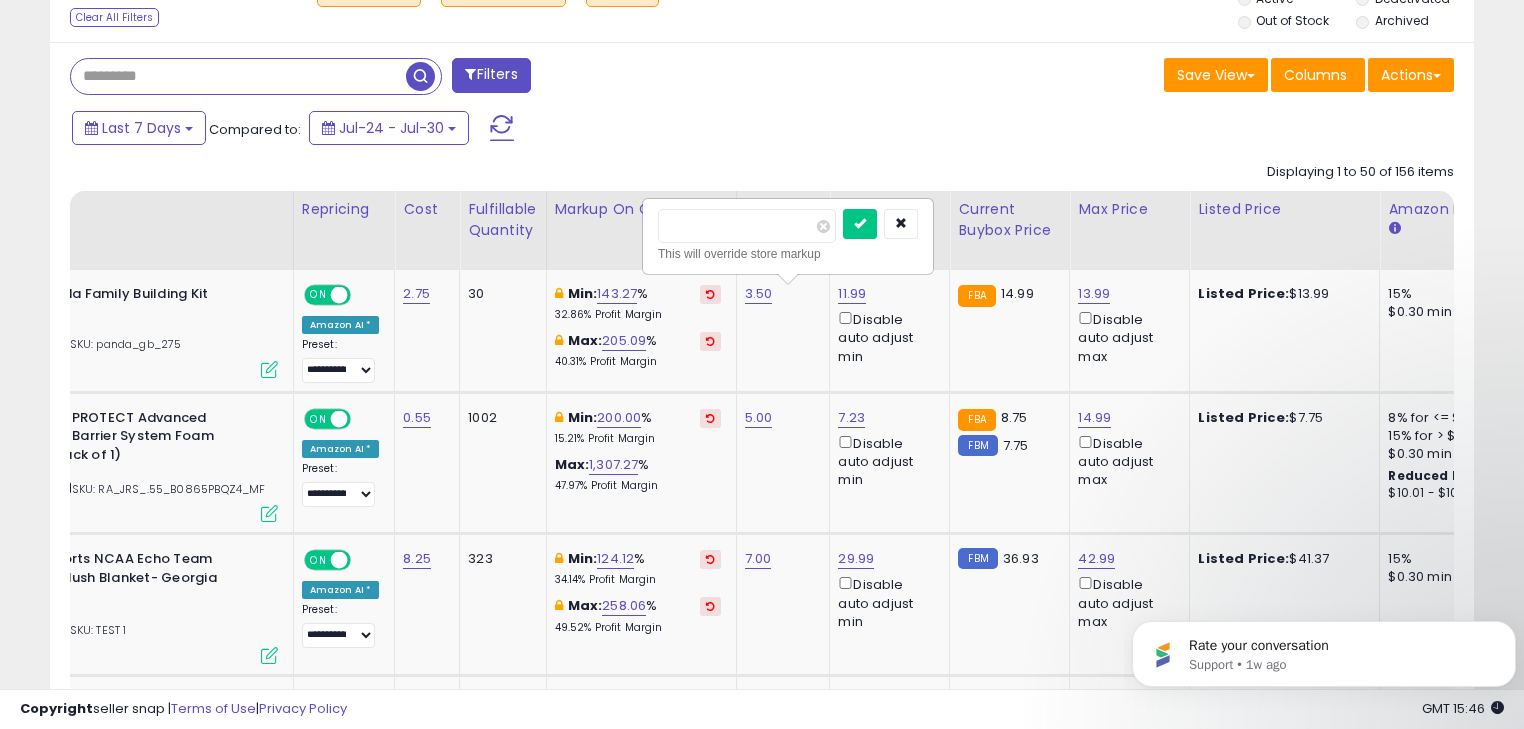 click on "Save View
Save As New View
Columns
Actions
Import" at bounding box center [1115, 77] 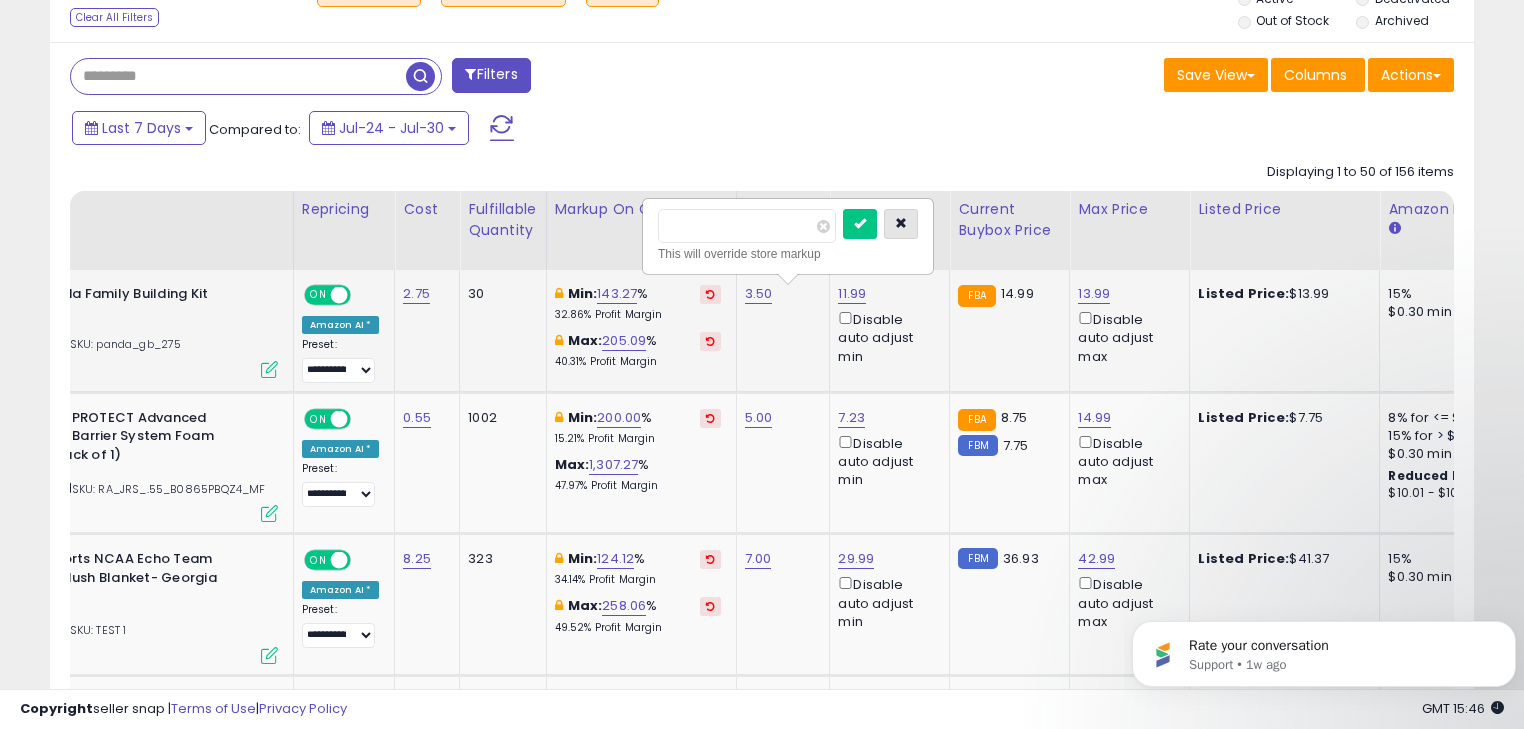 click at bounding box center [901, 223] 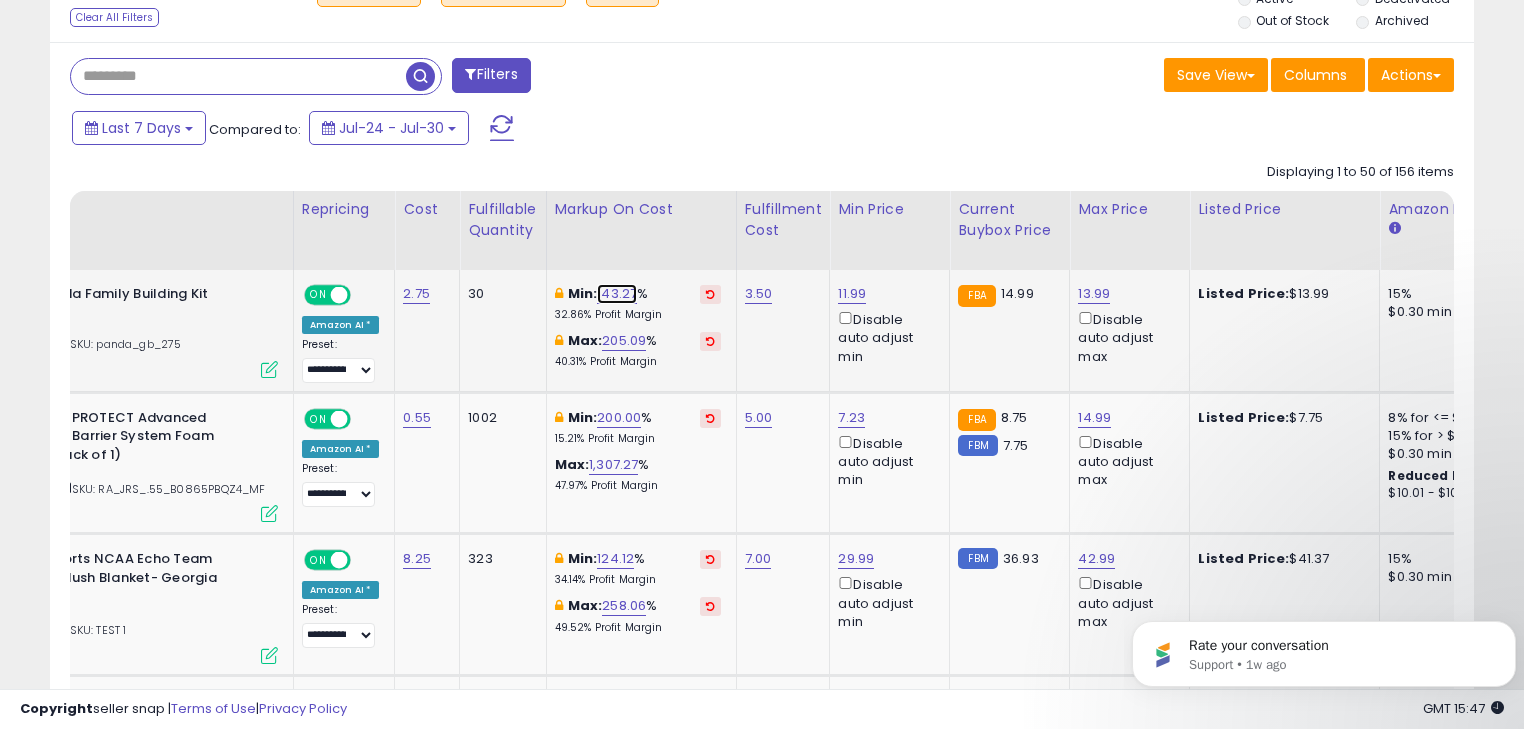 click on "143.27" at bounding box center [617, 294] 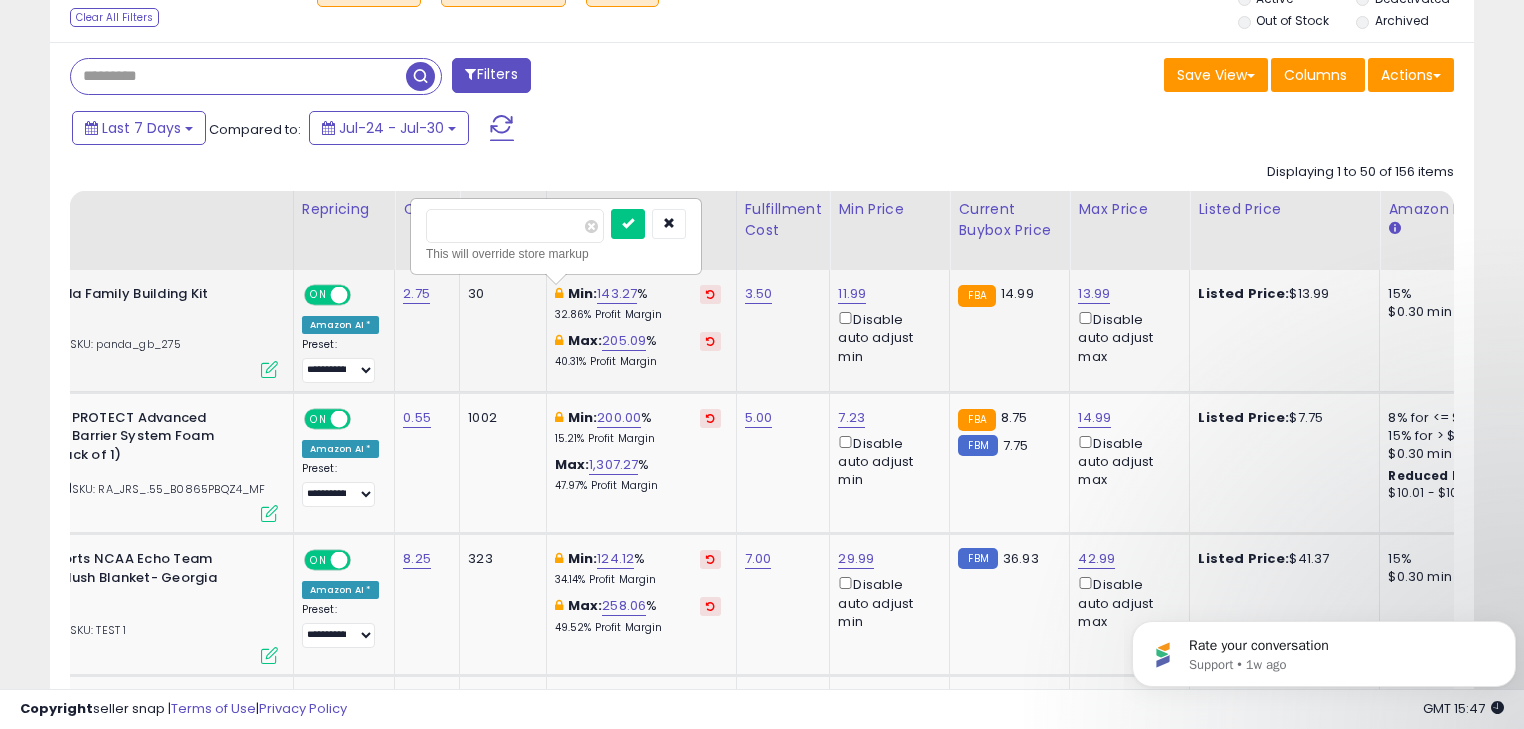 type on "*" 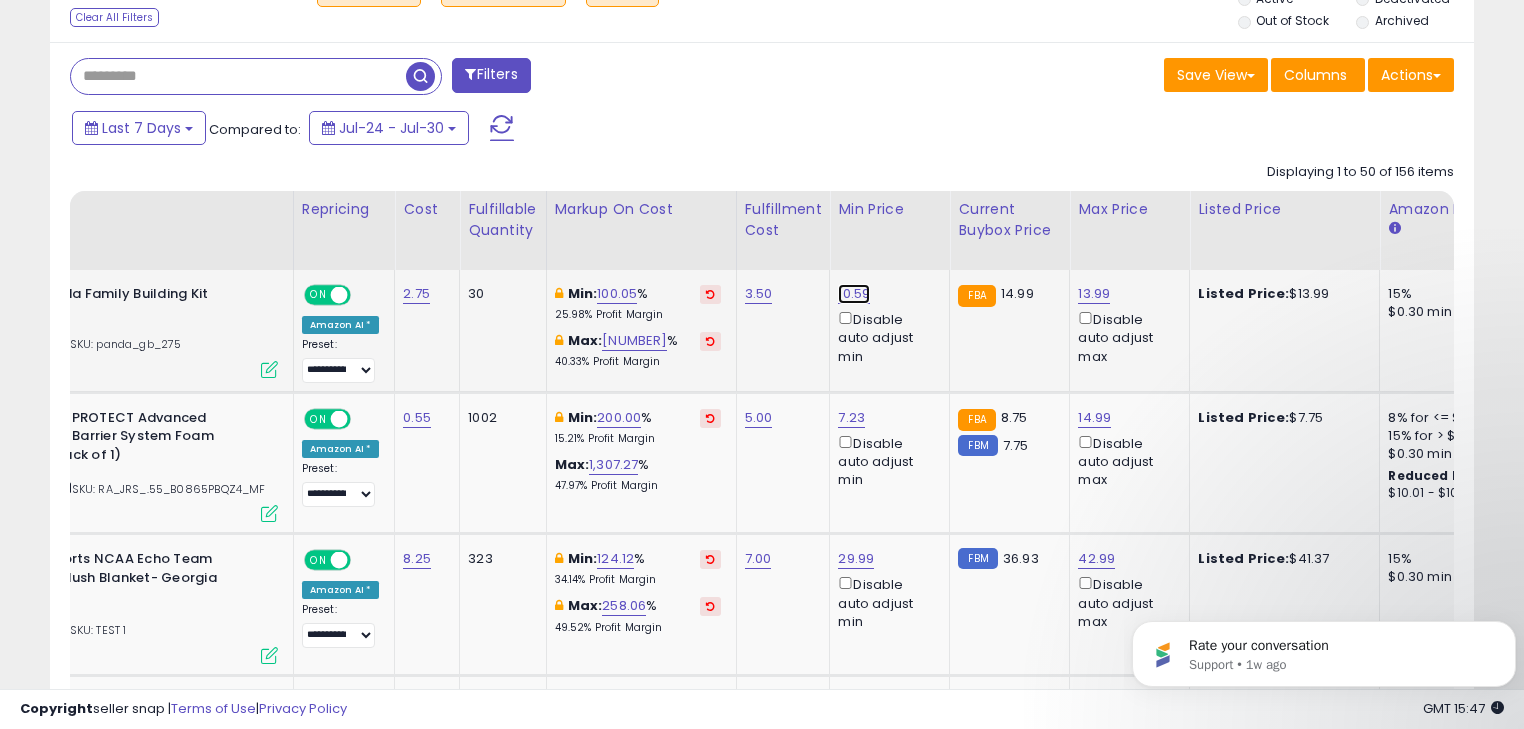 click on "10.59" at bounding box center (854, 294) 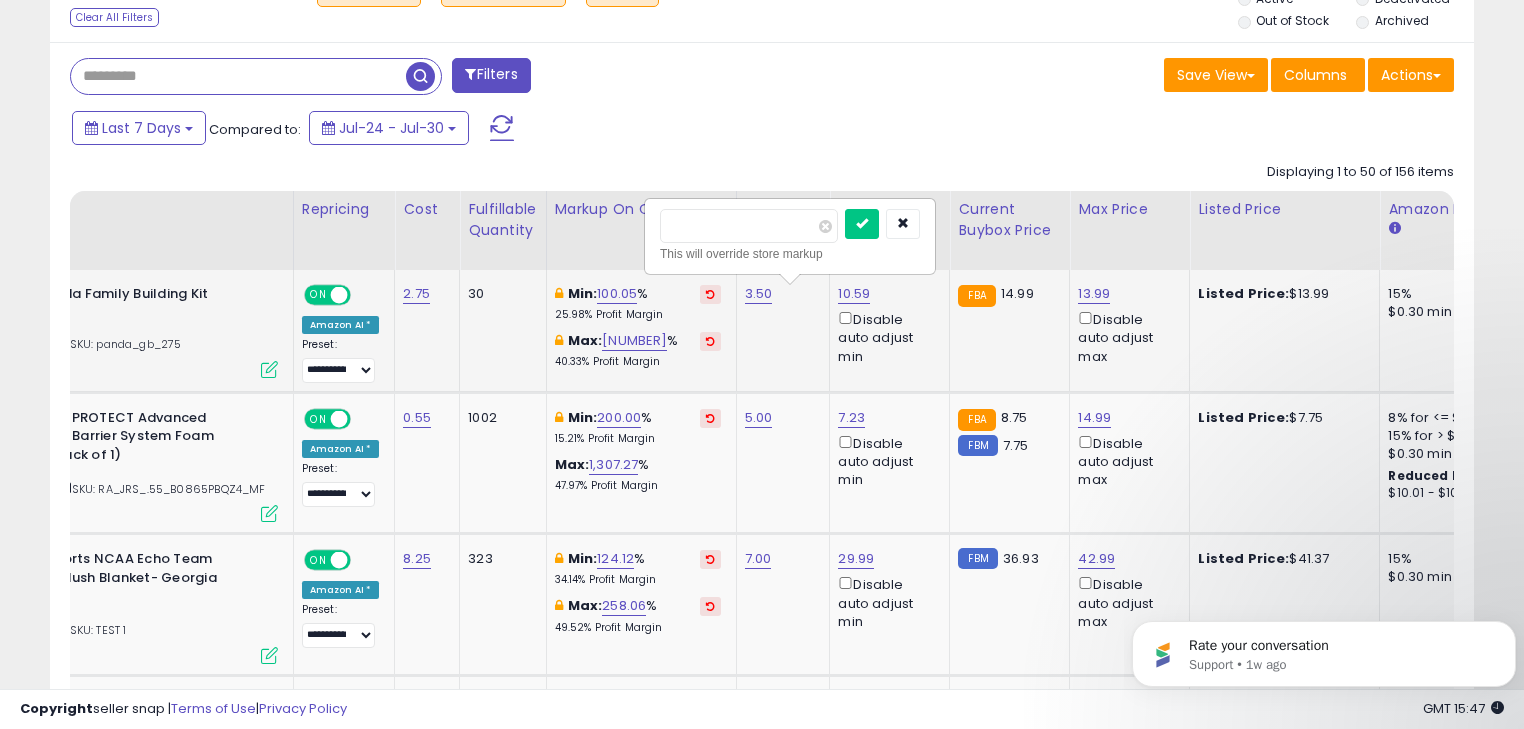 type on "*" 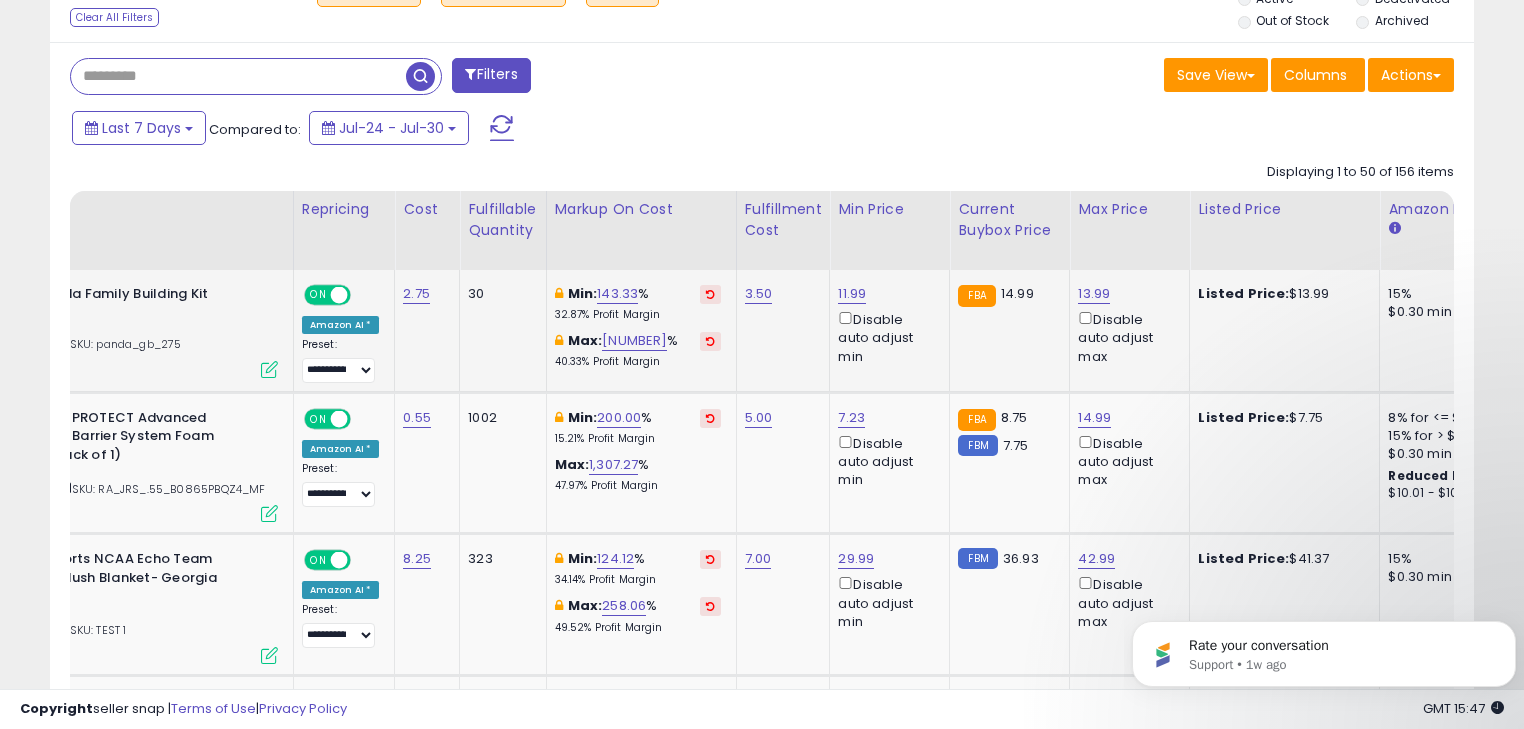 scroll, scrollTop: 0, scrollLeft: 178, axis: horizontal 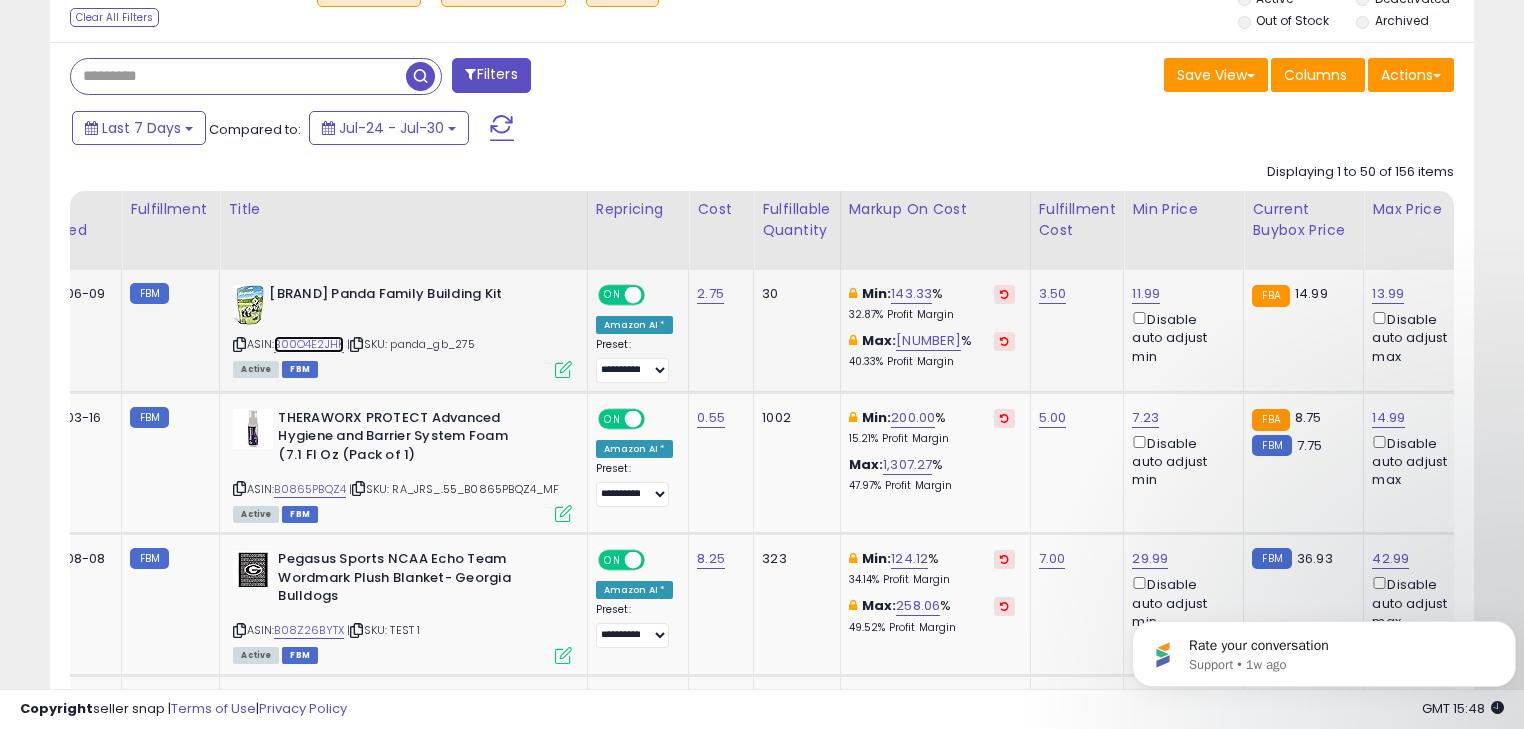 click on "B00O4E2JHK" at bounding box center (309, 344) 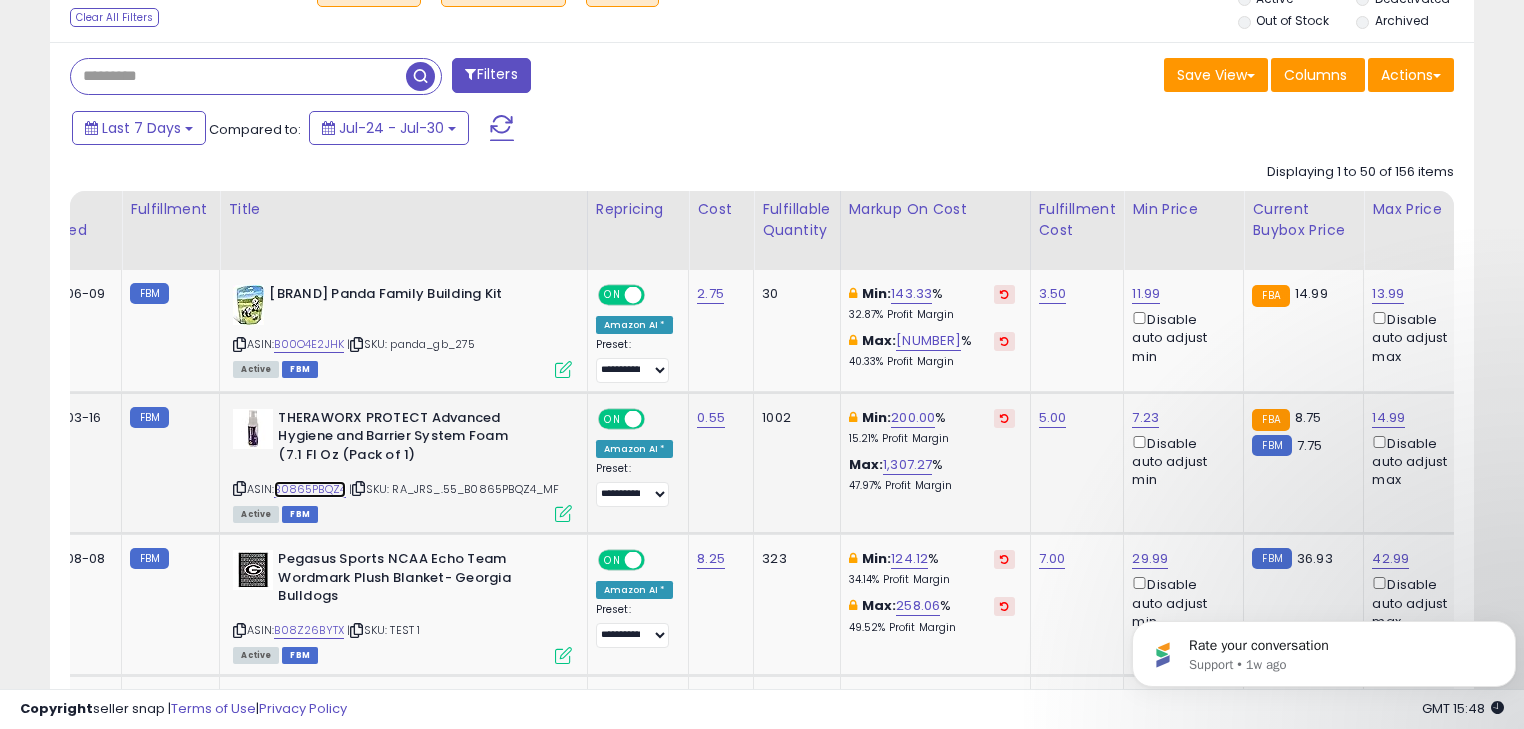 click on "B0865PBQZ4" at bounding box center (310, 489) 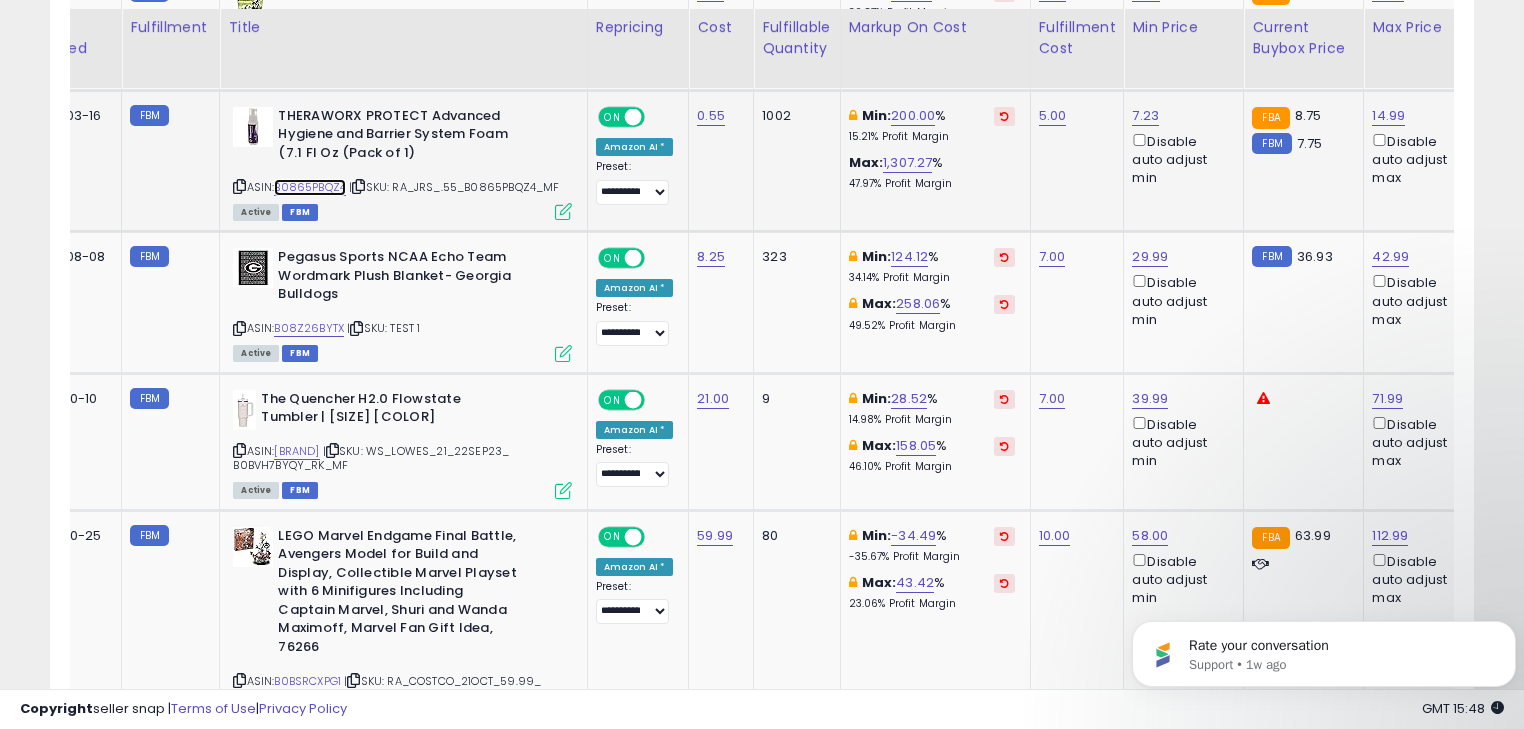 scroll, scrollTop: 1200, scrollLeft: 0, axis: vertical 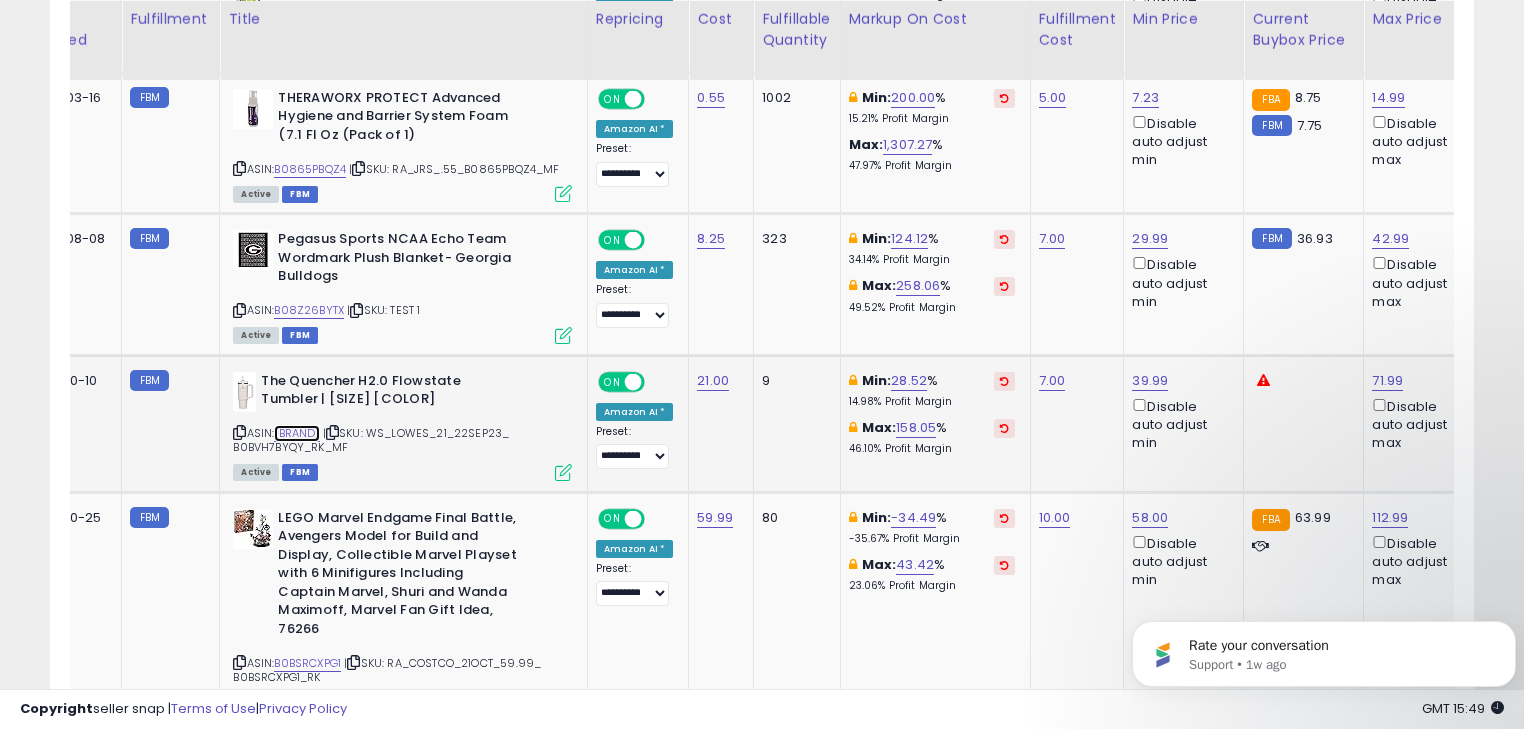 click on "B0BVH7BYQY" at bounding box center (296, 433) 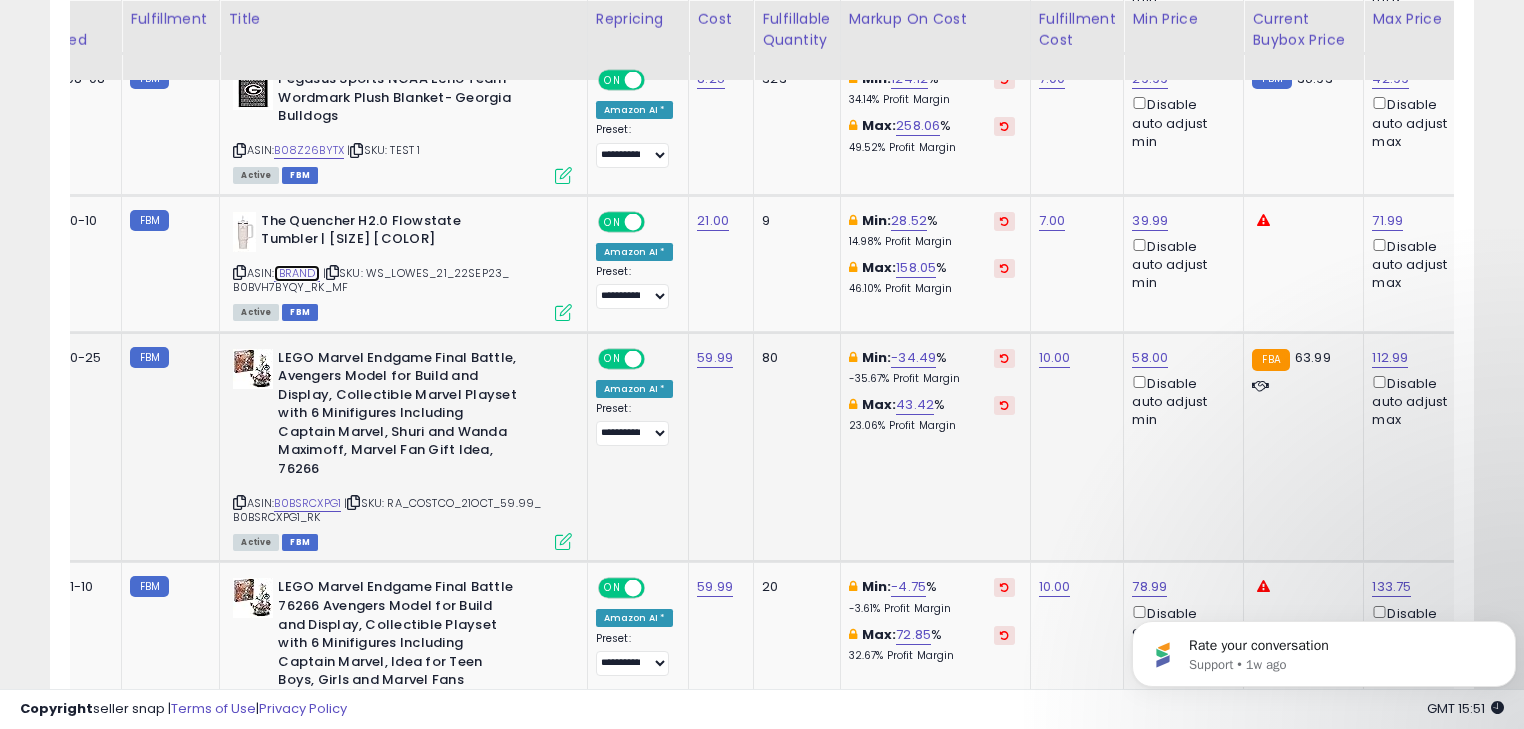 scroll, scrollTop: 1280, scrollLeft: 0, axis: vertical 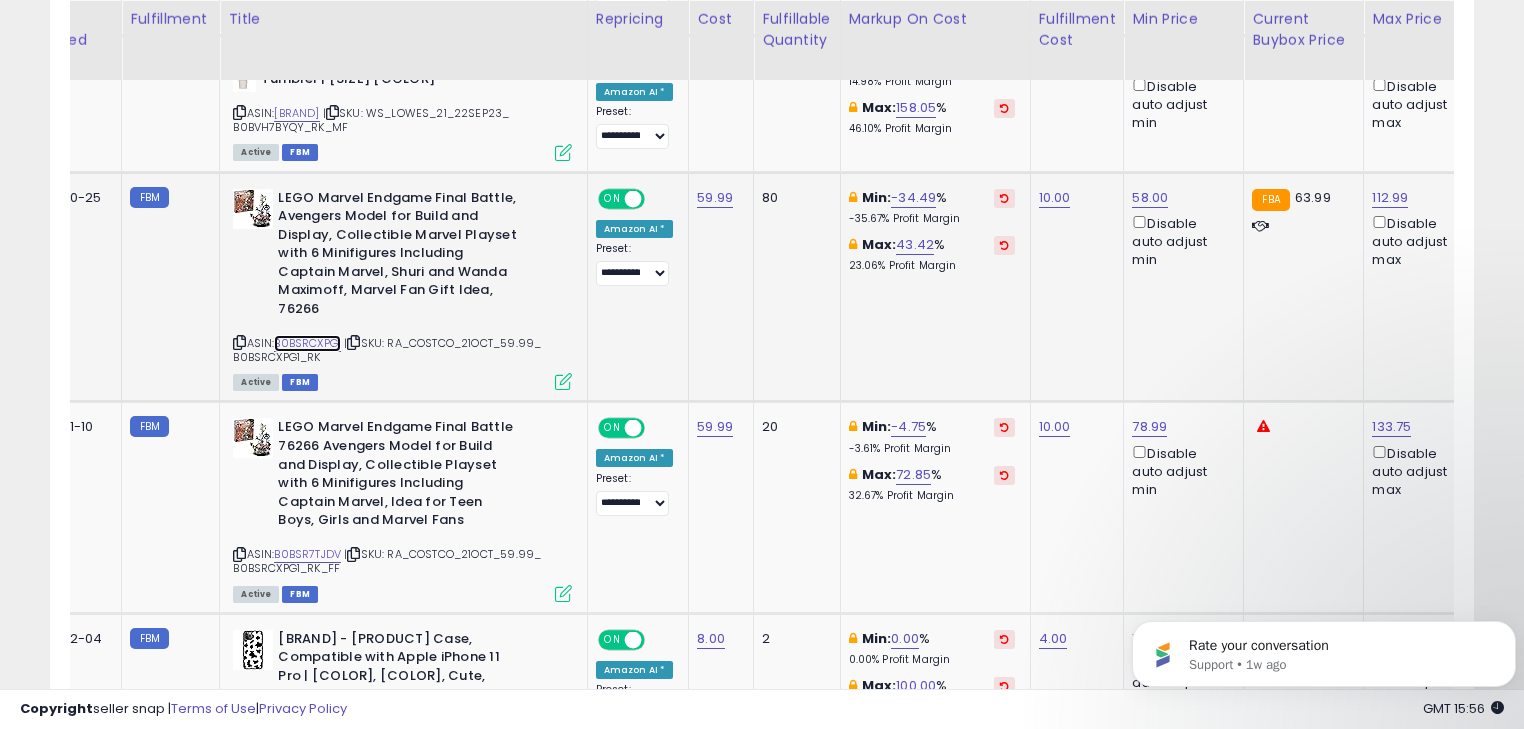 click on "B0BSRCXPG1" at bounding box center [307, 343] 